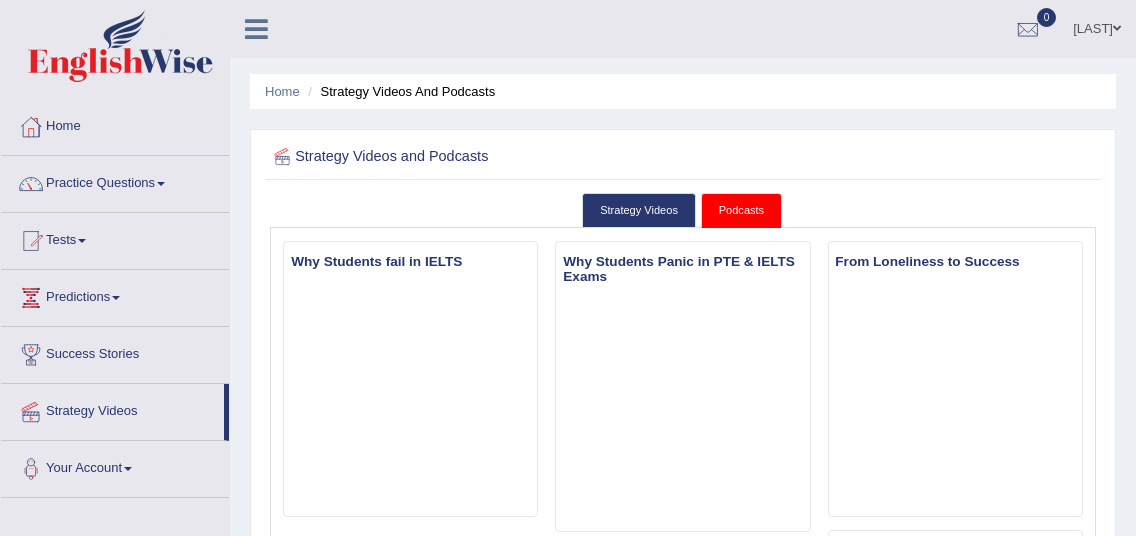 scroll, scrollTop: 1420, scrollLeft: 0, axis: vertical 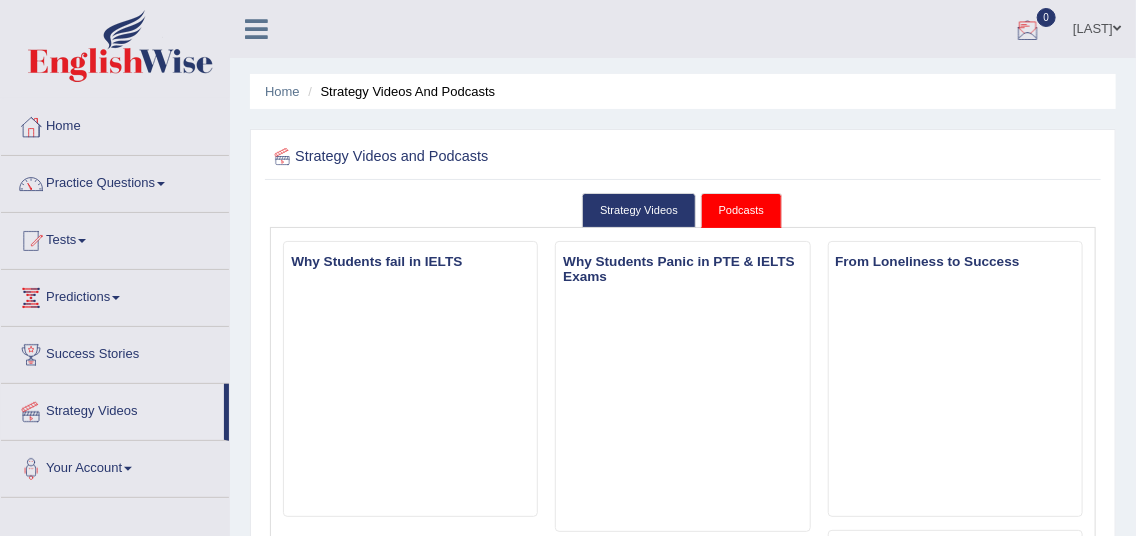 click at bounding box center [1028, 30] 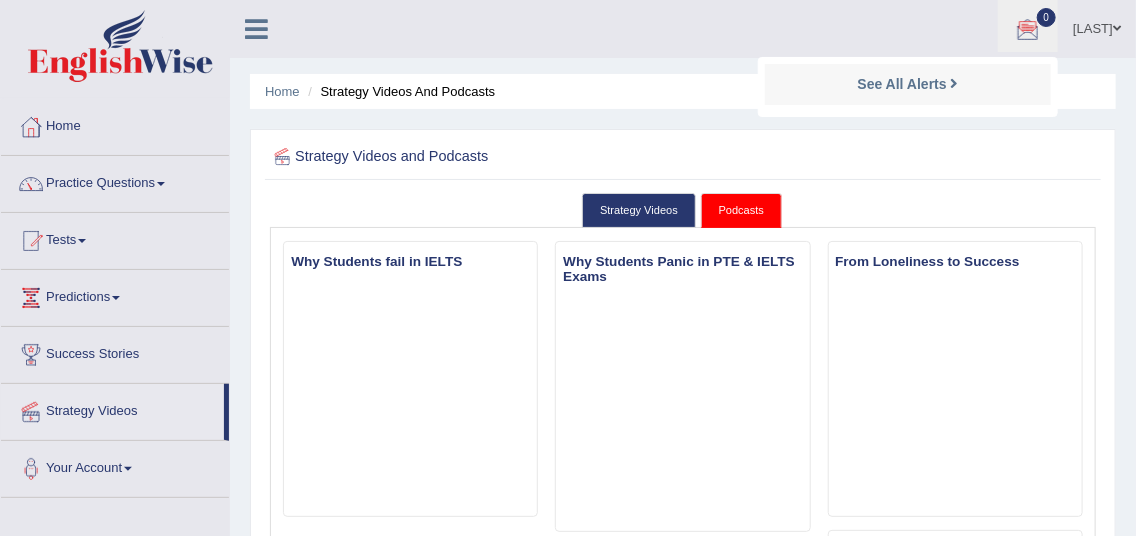 click at bounding box center (1028, 30) 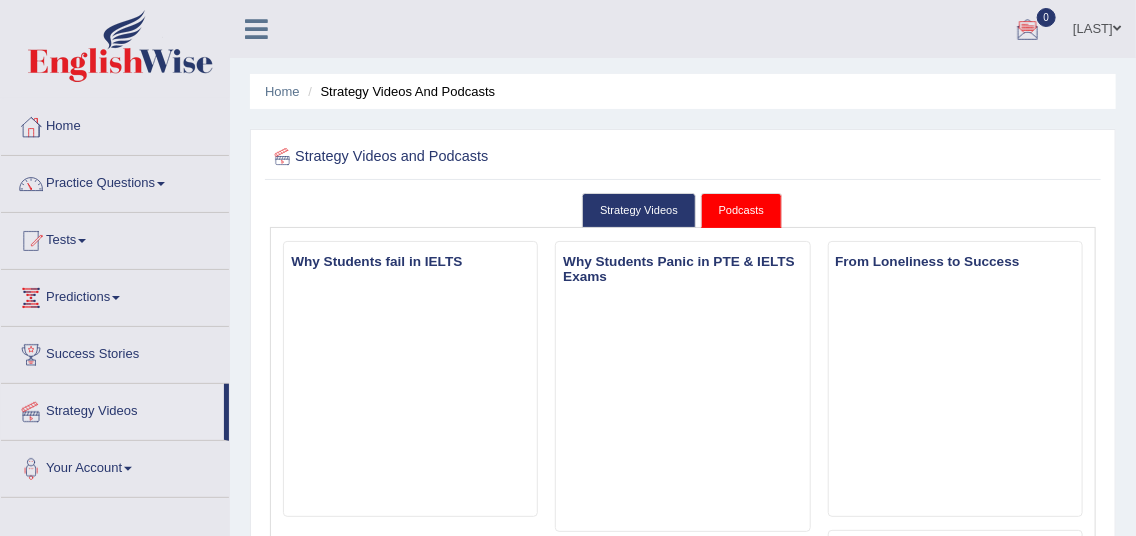 click at bounding box center [1028, 30] 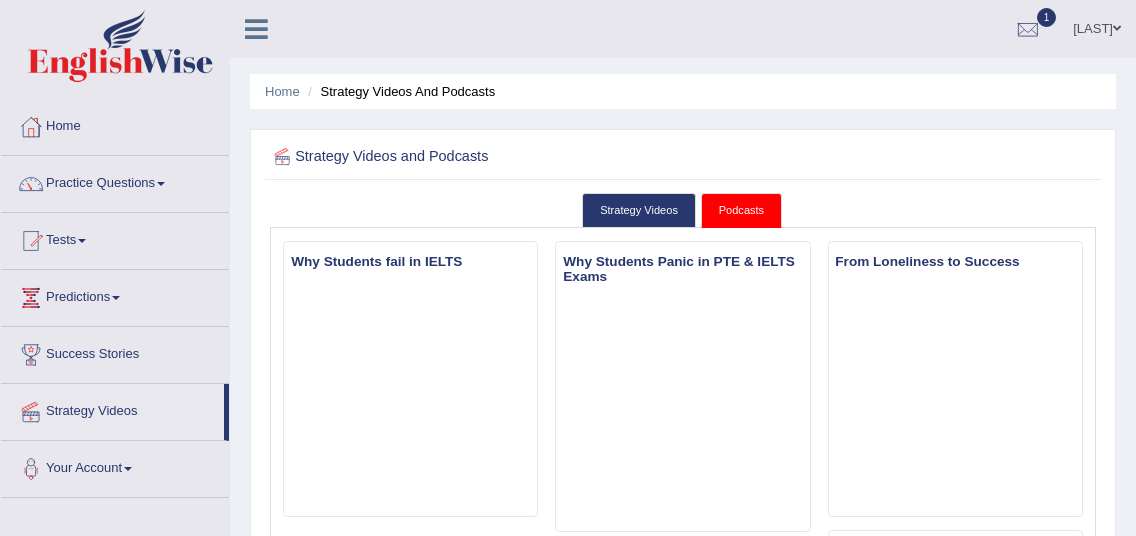 scroll, scrollTop: 0, scrollLeft: 0, axis: both 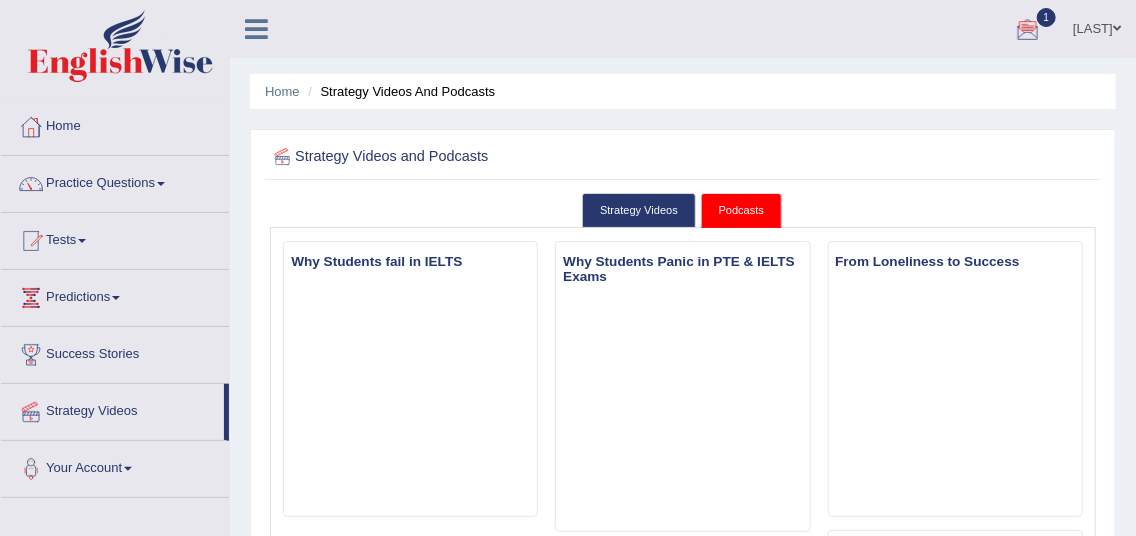 click at bounding box center (1028, 30) 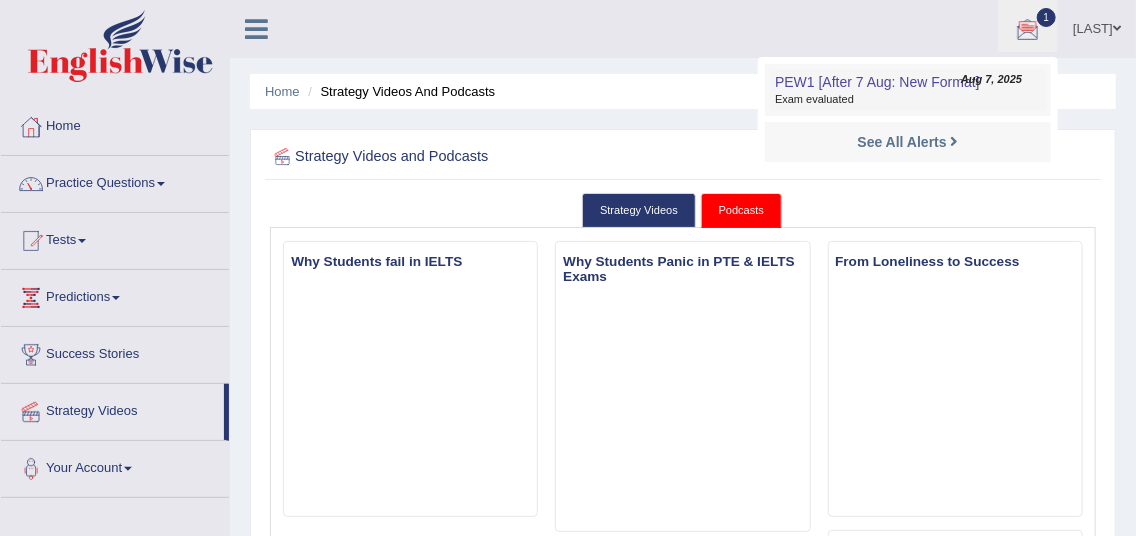 click on "Aug 7, 2025" at bounding box center [991, 80] 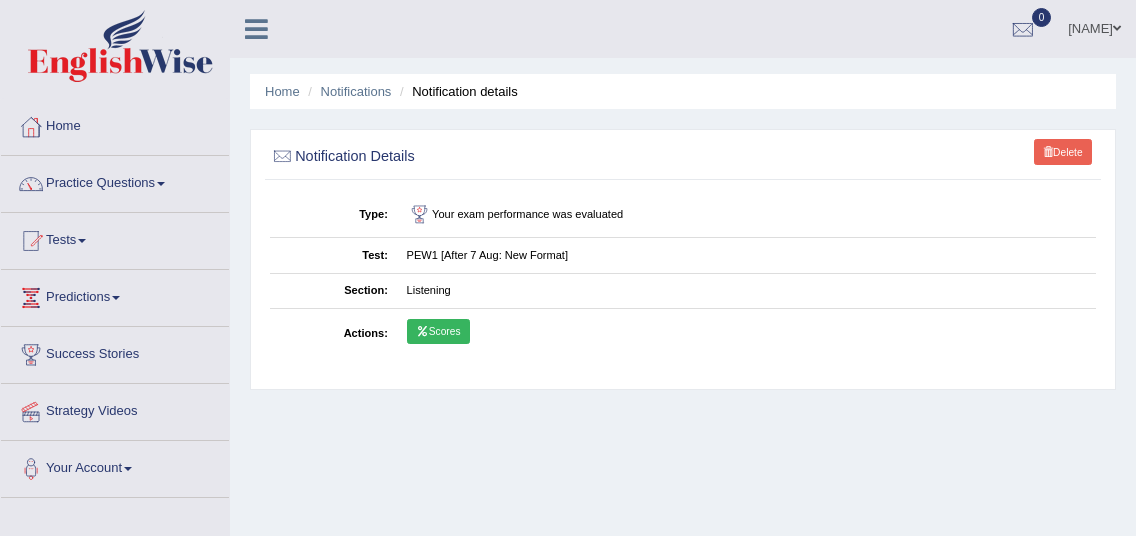 scroll, scrollTop: 0, scrollLeft: 0, axis: both 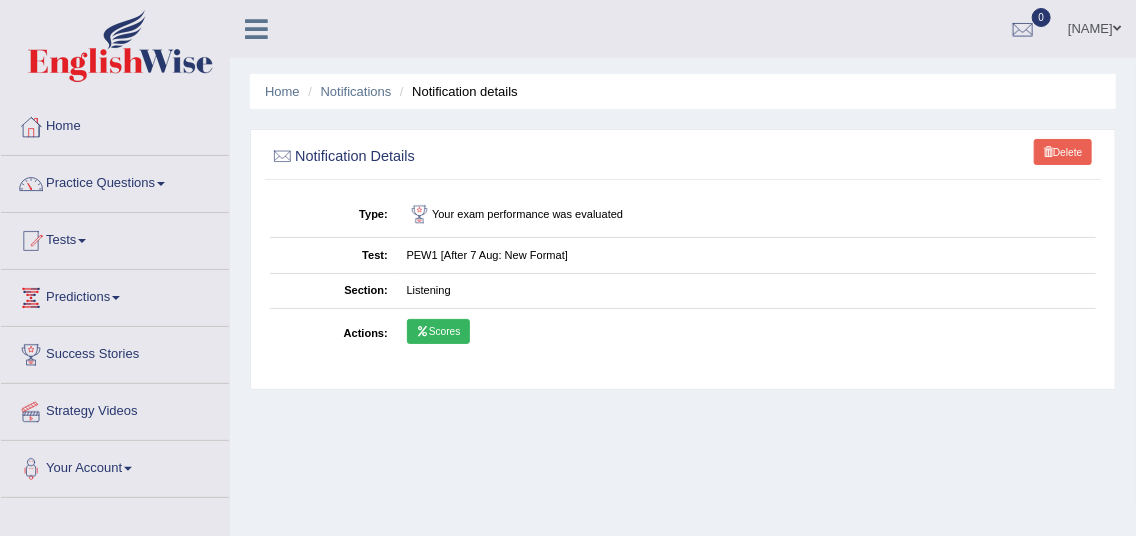 click on "Scores" at bounding box center [438, 332] 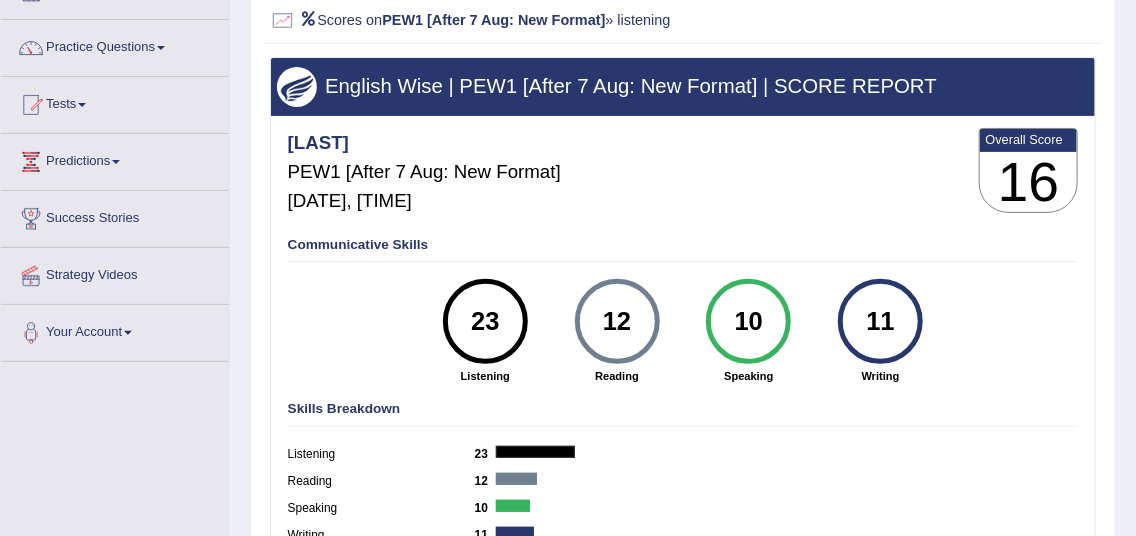 scroll, scrollTop: 82, scrollLeft: 0, axis: vertical 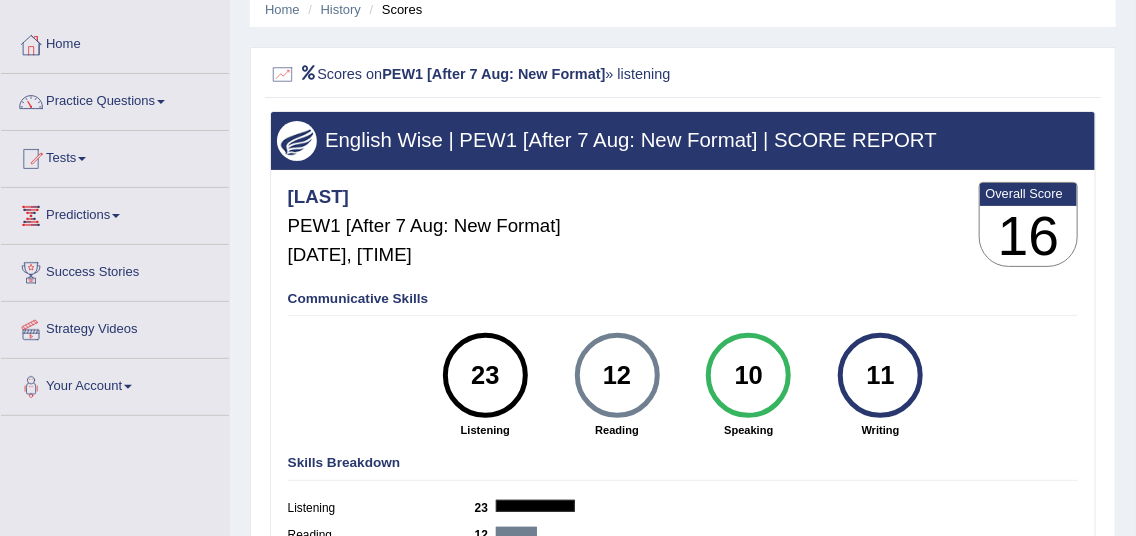 click on "Tests" at bounding box center (115, 156) 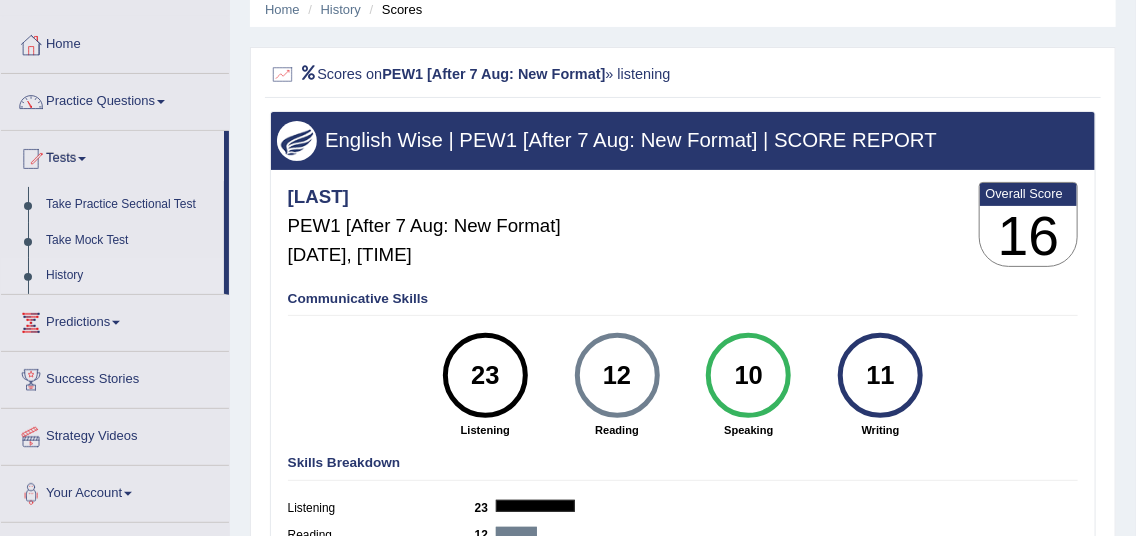 click on "History" at bounding box center (130, 276) 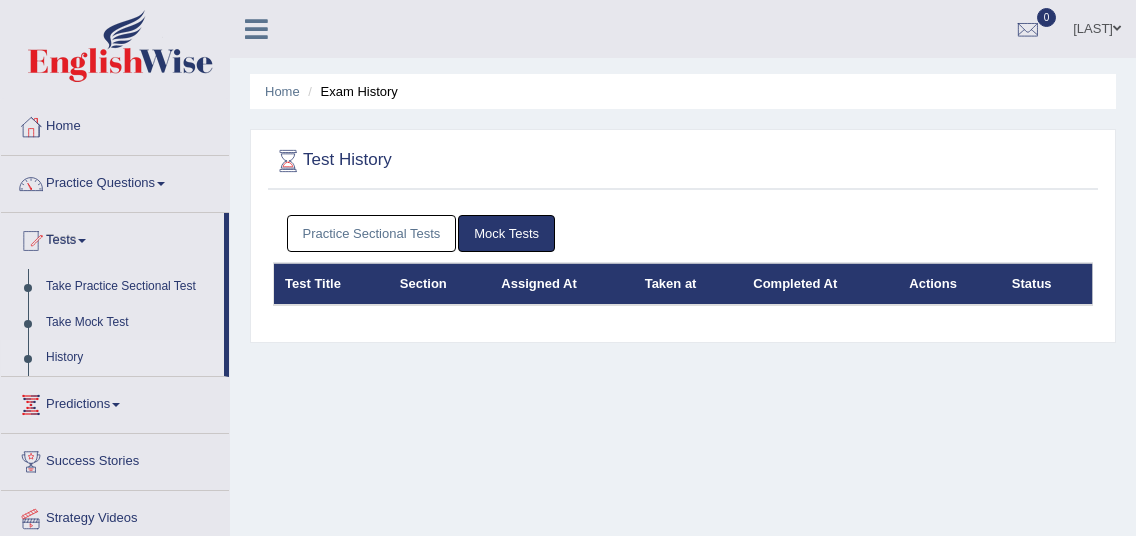 scroll, scrollTop: 0, scrollLeft: 0, axis: both 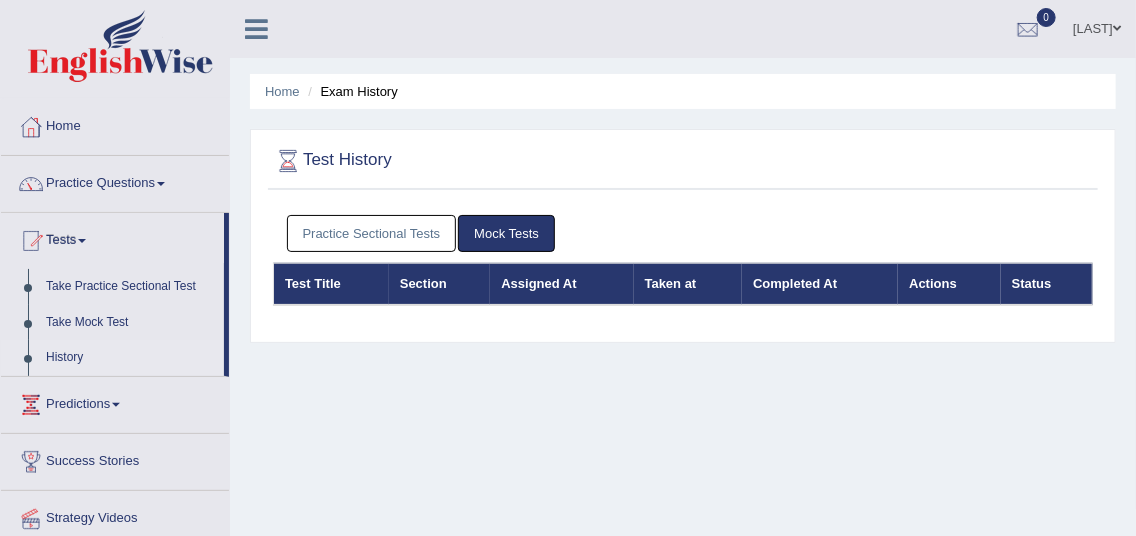 click on "History" at bounding box center [130, 358] 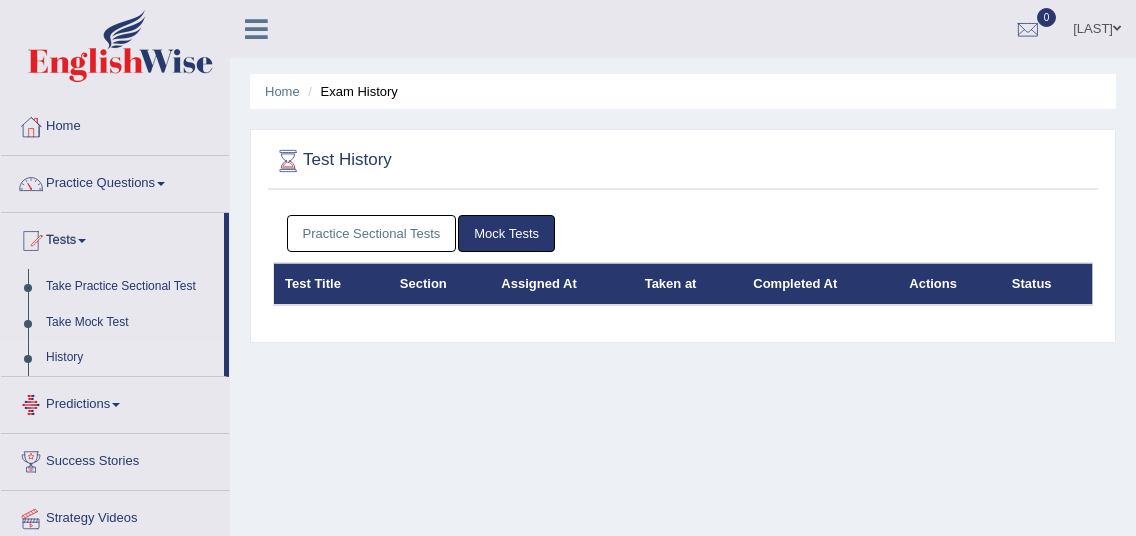 scroll, scrollTop: 0, scrollLeft: 0, axis: both 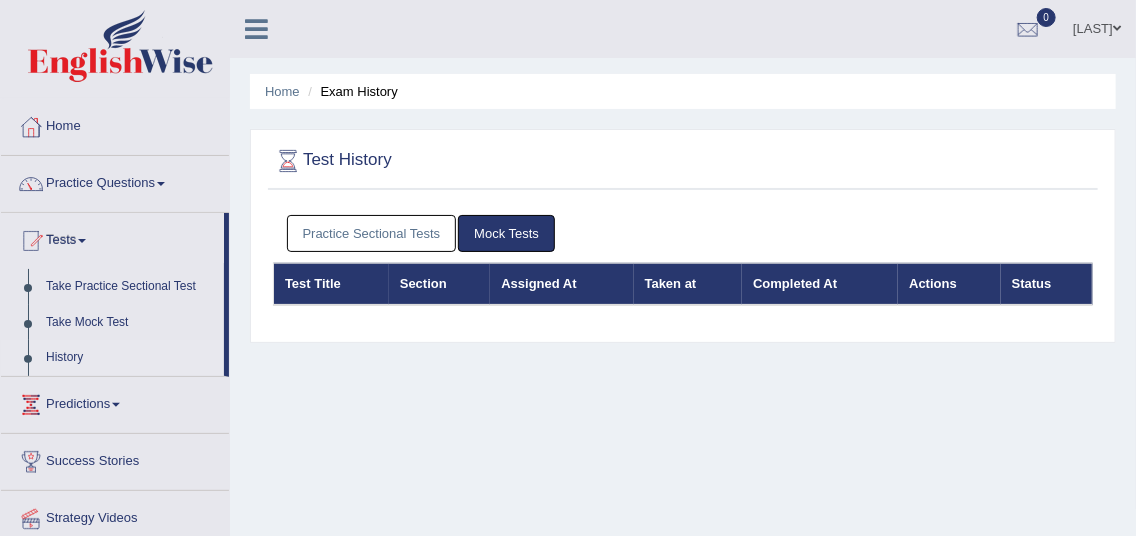 click on "Mock Tests" at bounding box center [506, 233] 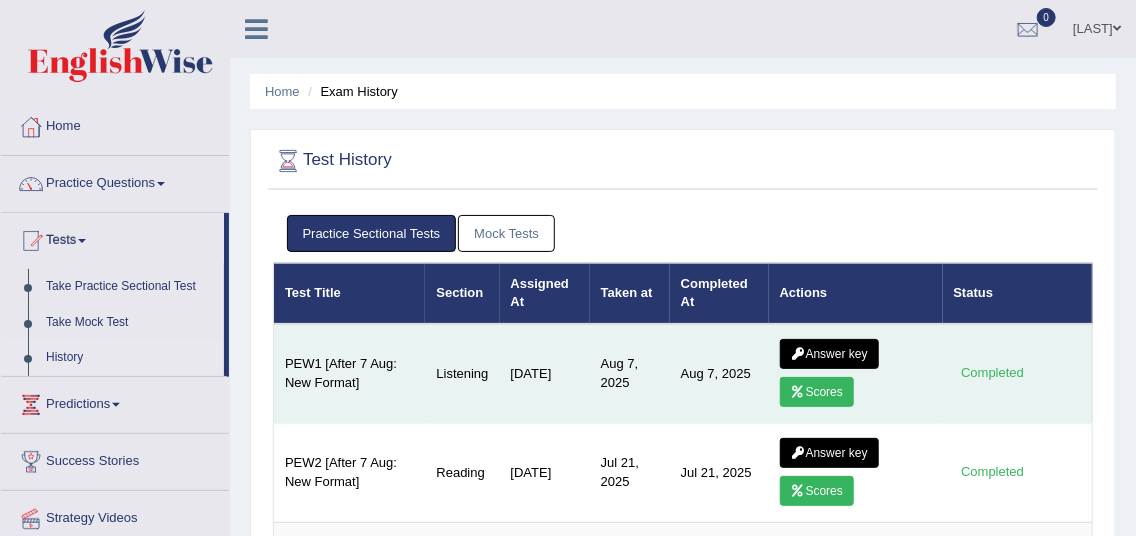 click on "Answer key" at bounding box center [829, 354] 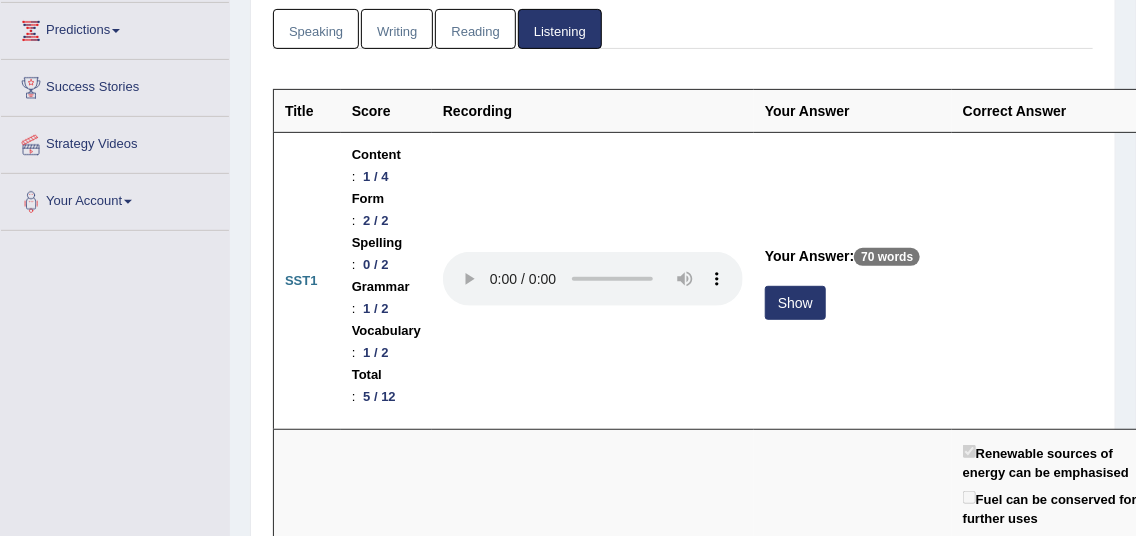 scroll, scrollTop: 270, scrollLeft: 0, axis: vertical 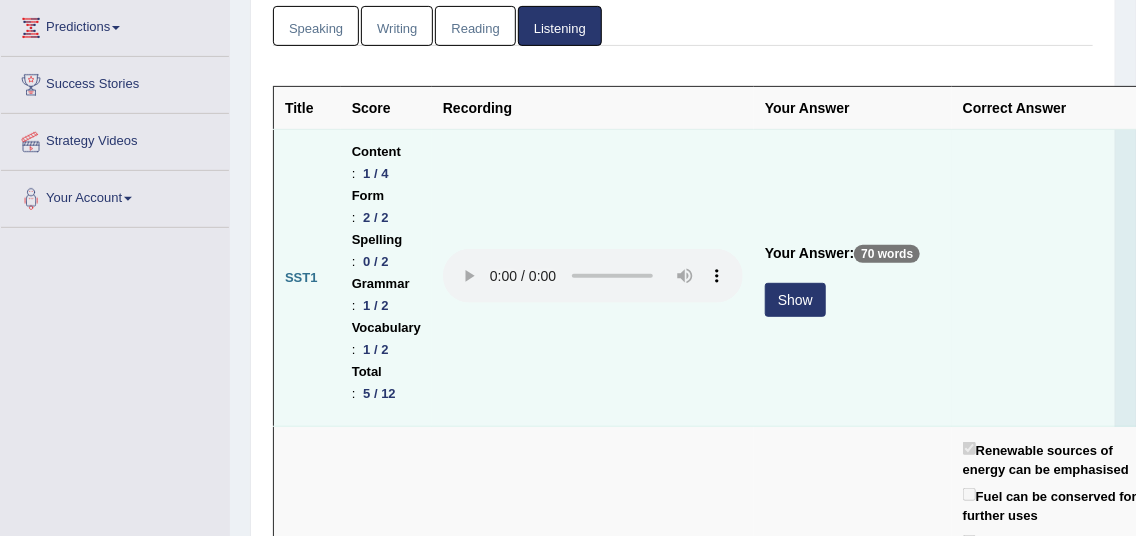click on "Show" at bounding box center (795, 300) 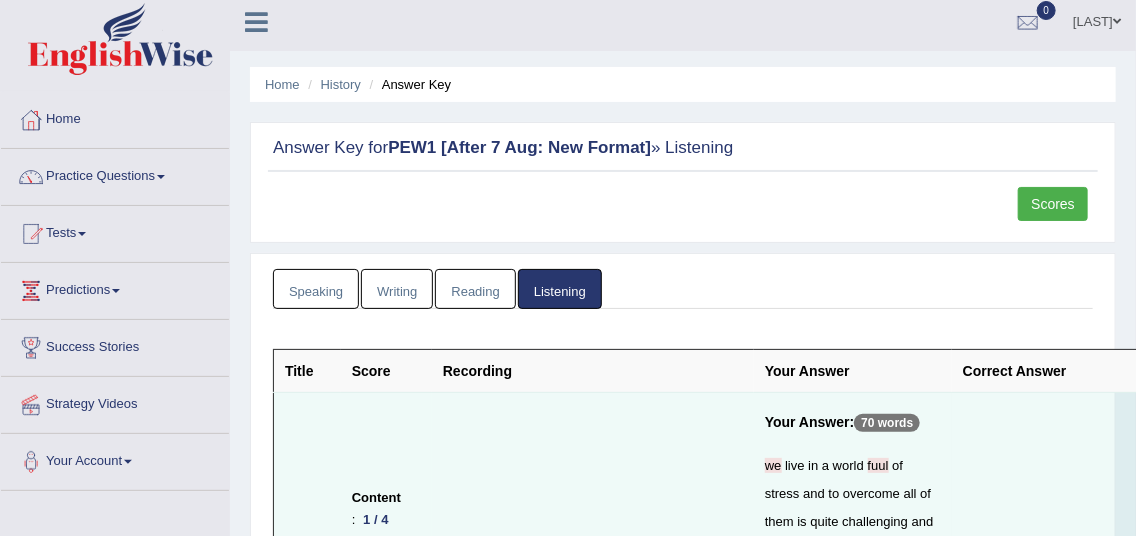 scroll, scrollTop: 0, scrollLeft: 0, axis: both 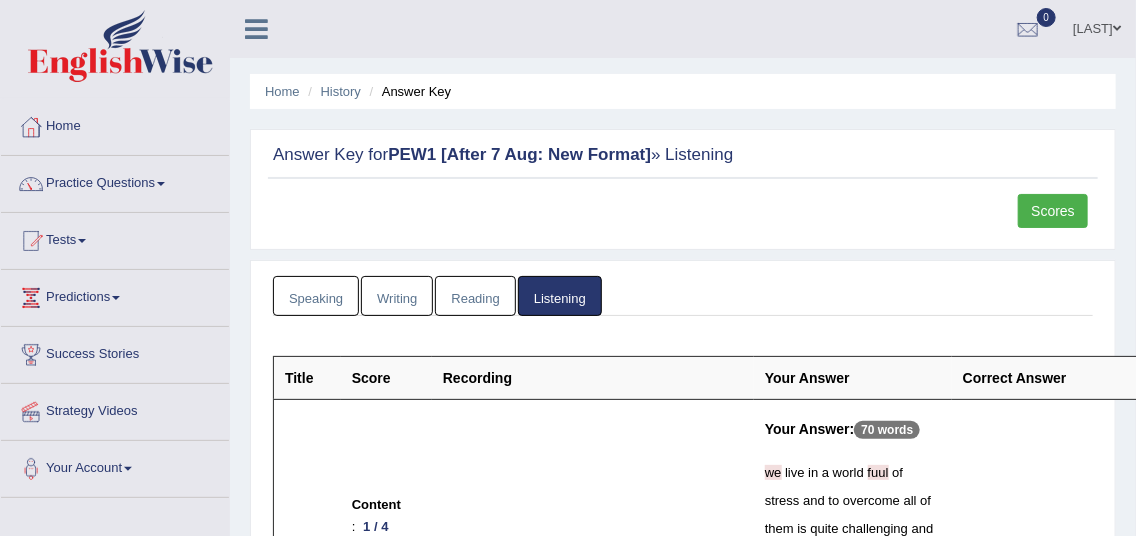 click on "Tests" at bounding box center [115, 238] 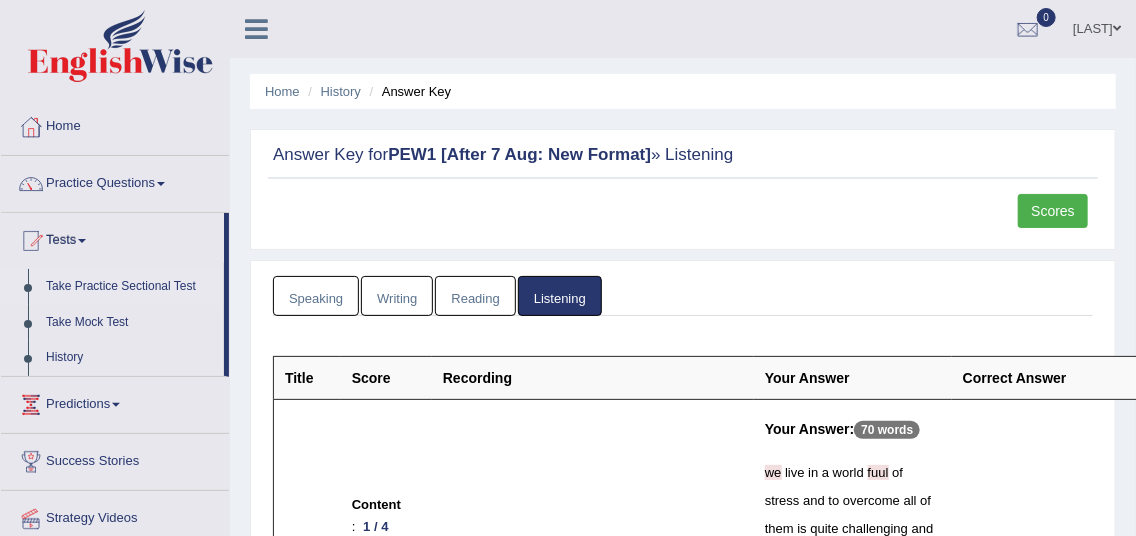 click on "Take Practice Sectional Test" at bounding box center (130, 287) 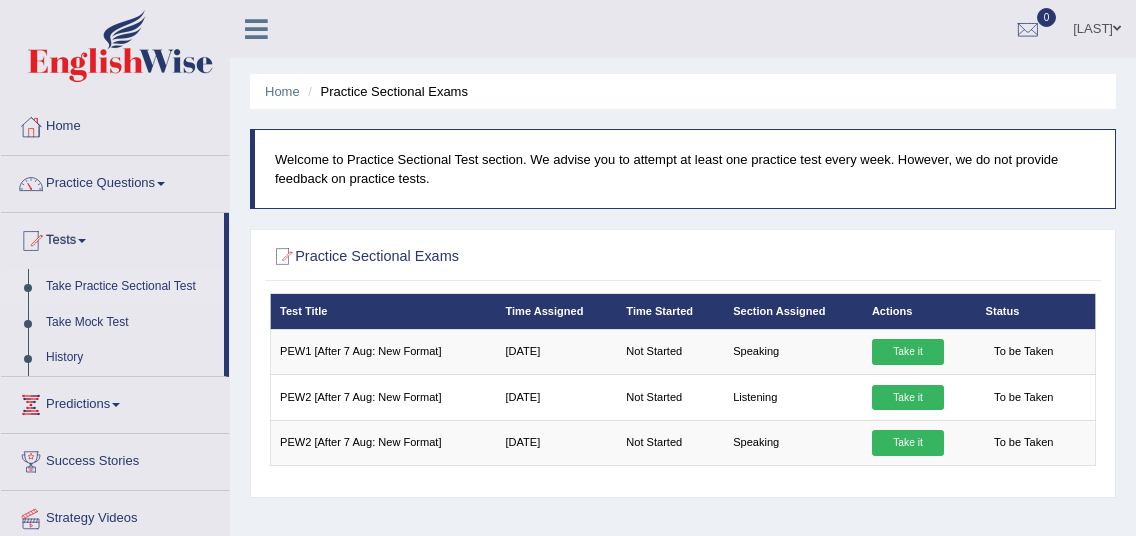 scroll, scrollTop: 0, scrollLeft: 0, axis: both 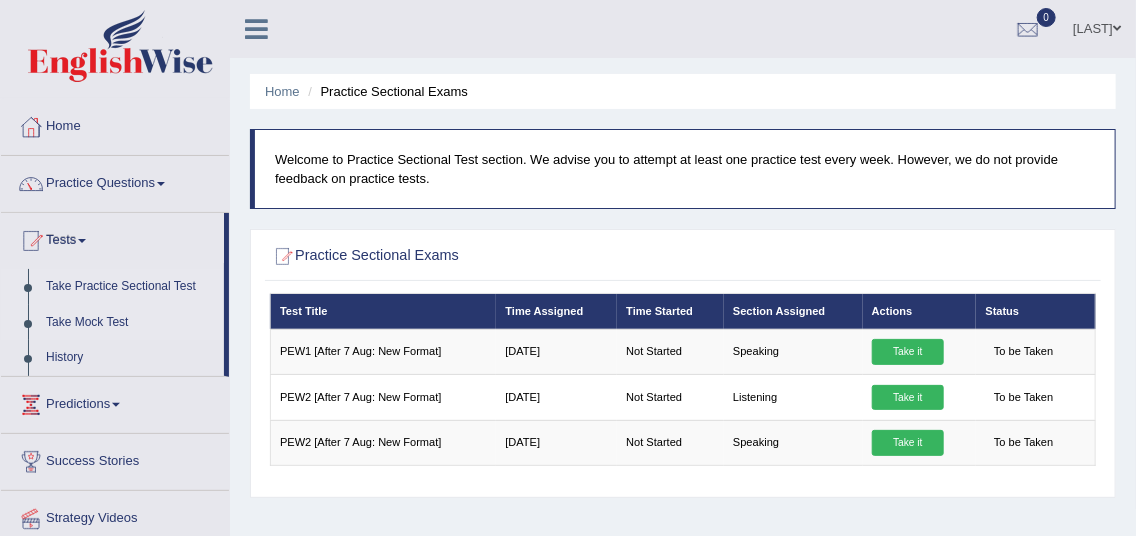 click on "Take Mock Test" at bounding box center (130, 323) 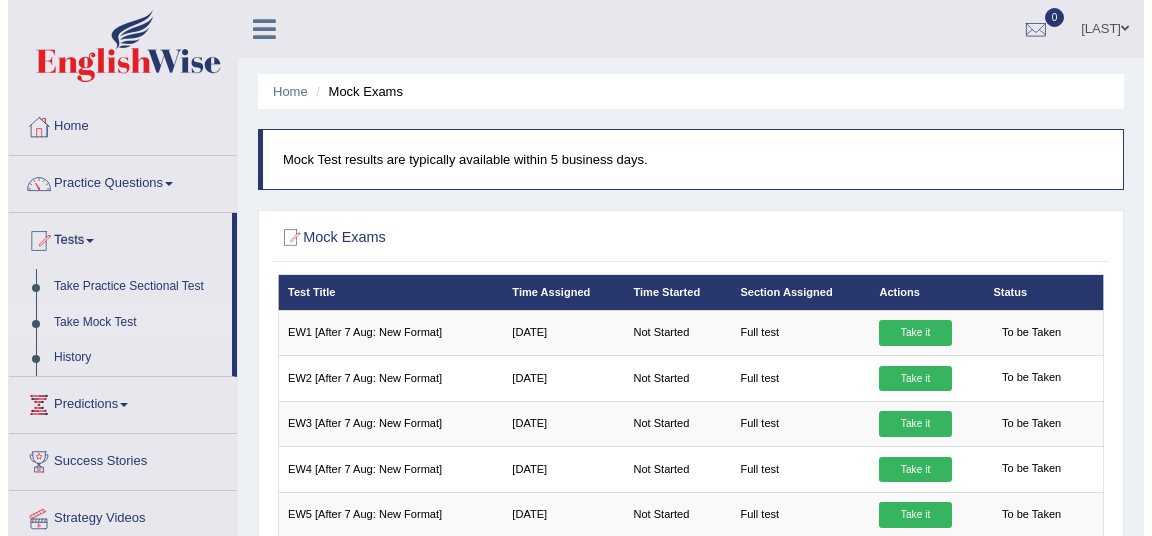 scroll, scrollTop: 0, scrollLeft: 0, axis: both 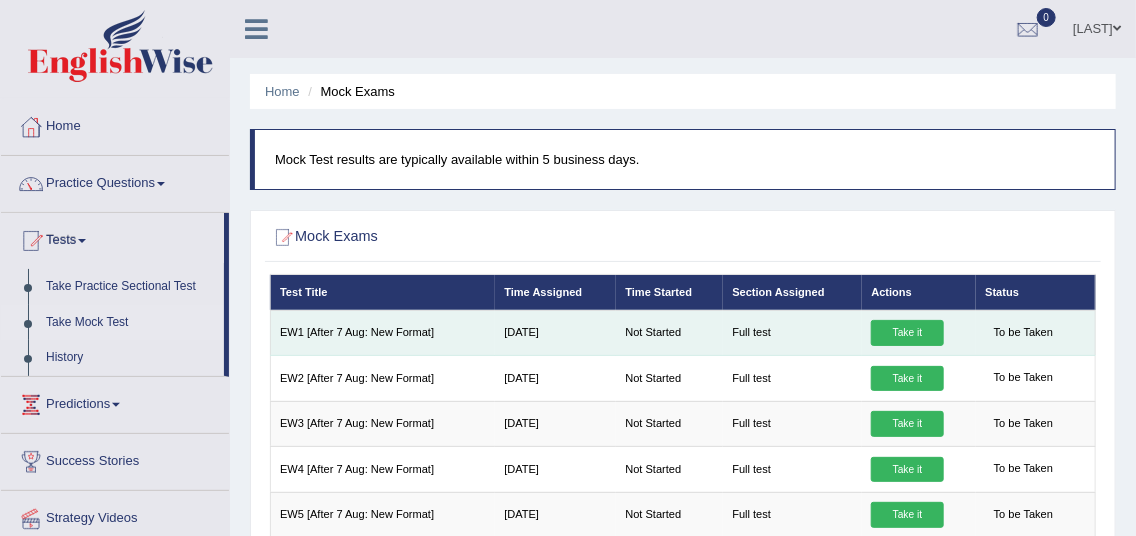 click on "Take it" at bounding box center [907, 333] 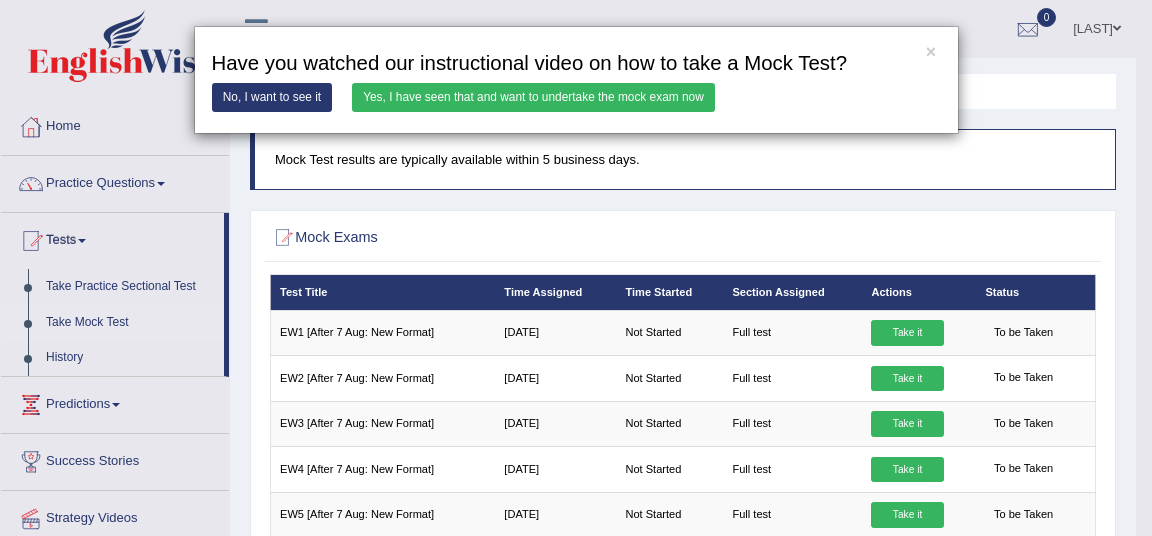 click on "Yes, I have seen that and want to undertake the mock exam now" at bounding box center (533, 97) 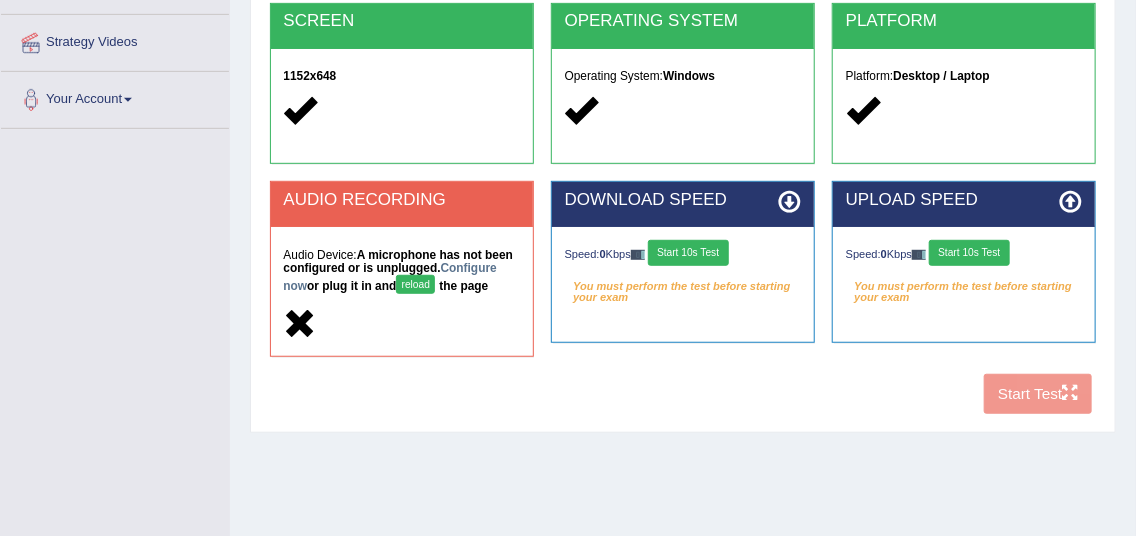 scroll, scrollTop: 378, scrollLeft: 0, axis: vertical 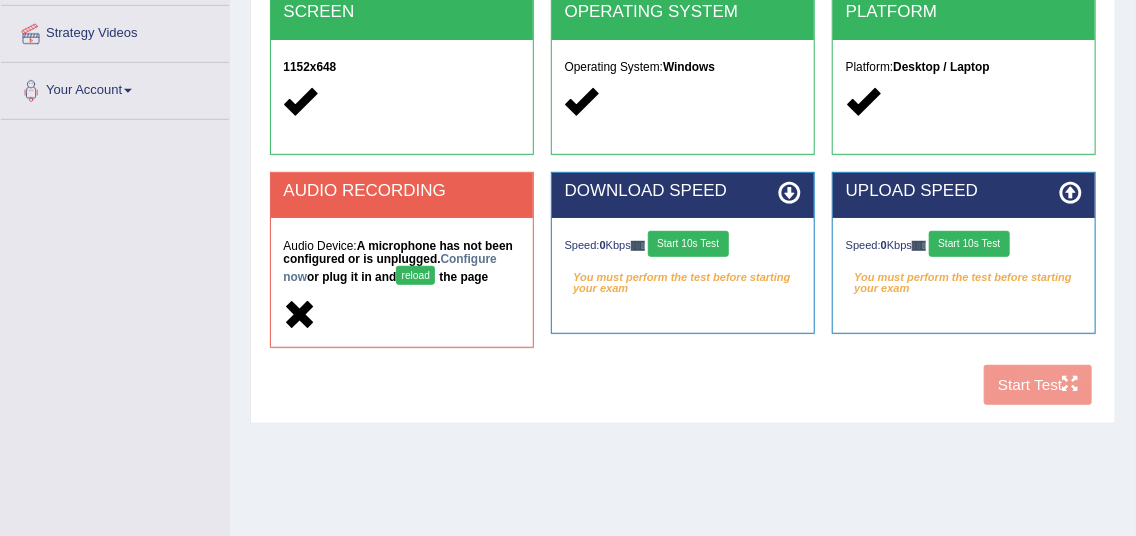 click on "reload" at bounding box center (415, 275) 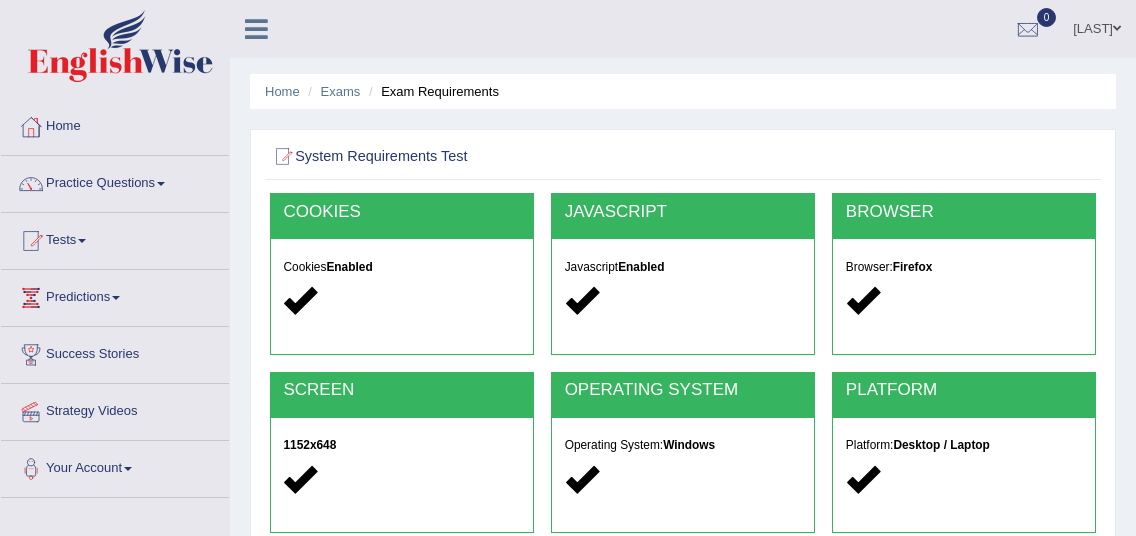 scroll, scrollTop: 378, scrollLeft: 0, axis: vertical 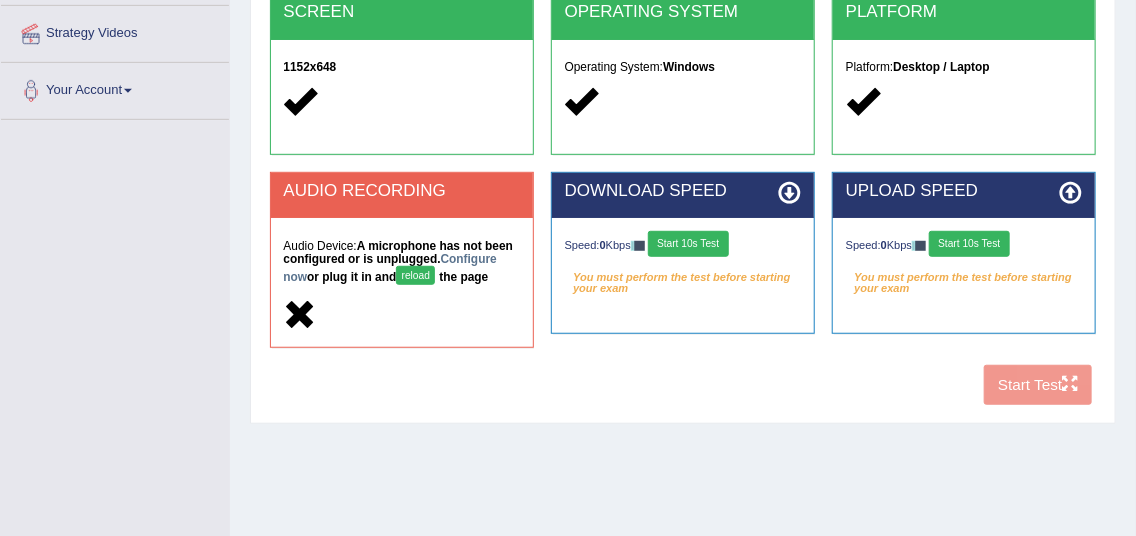 click on "reload" at bounding box center (415, 275) 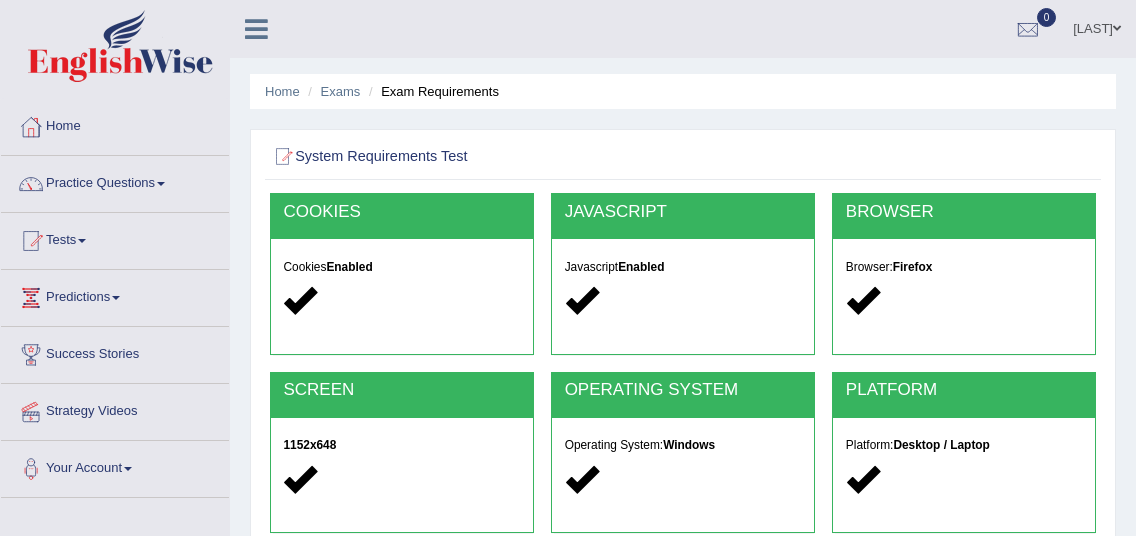 scroll, scrollTop: 378, scrollLeft: 0, axis: vertical 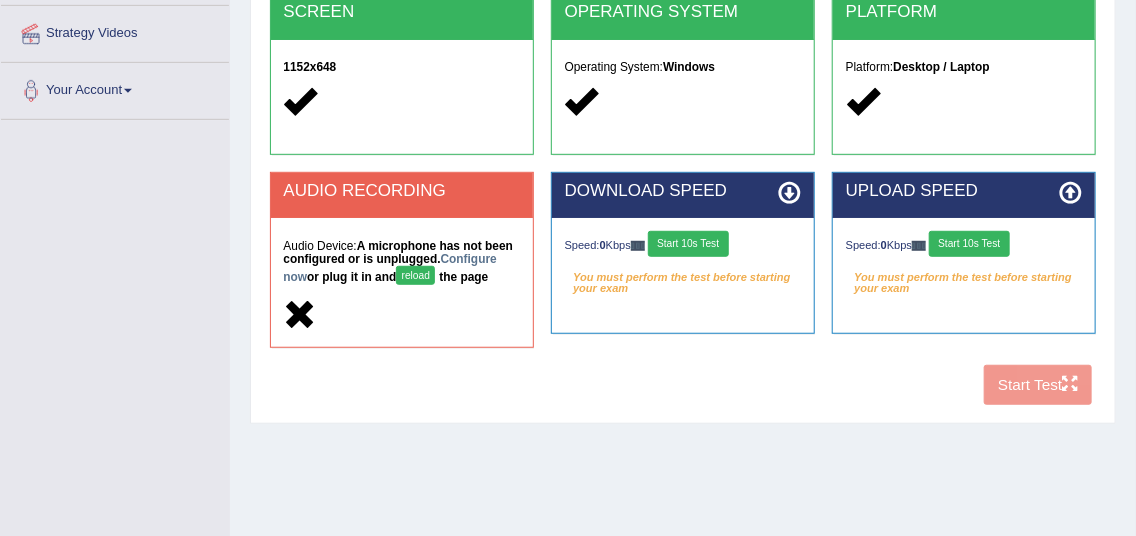 click on "AUDIO RECORDING" at bounding box center [401, 191] 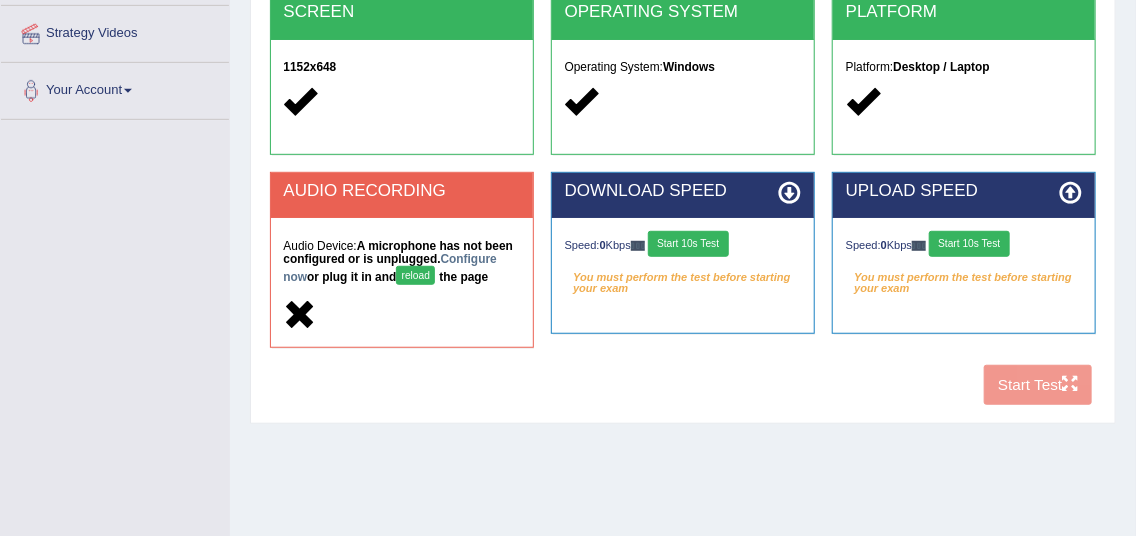 click on "Start 10s Test" at bounding box center [688, 244] 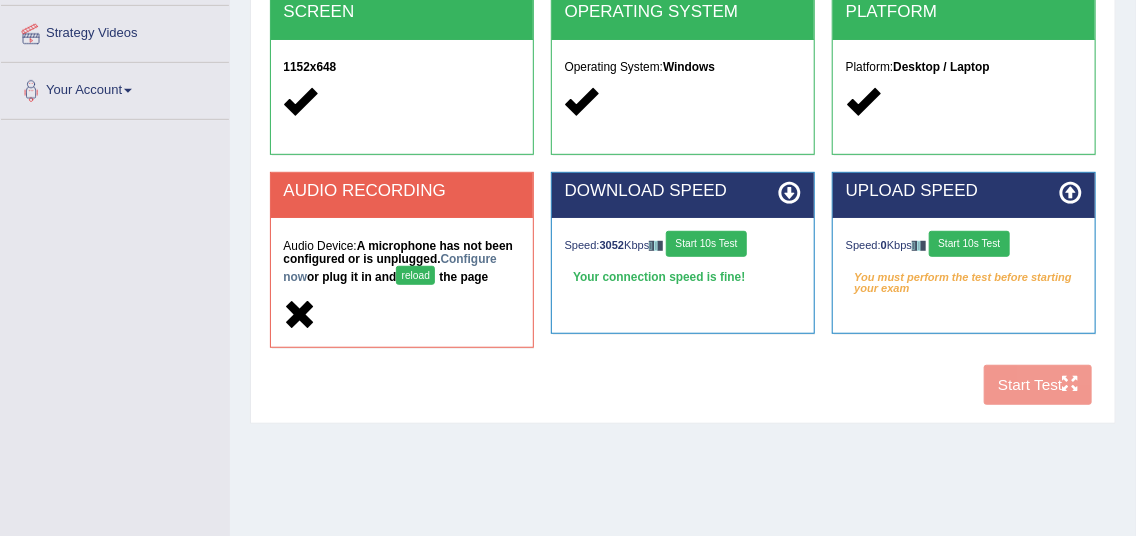 click on "Start 10s Test" at bounding box center (706, 244) 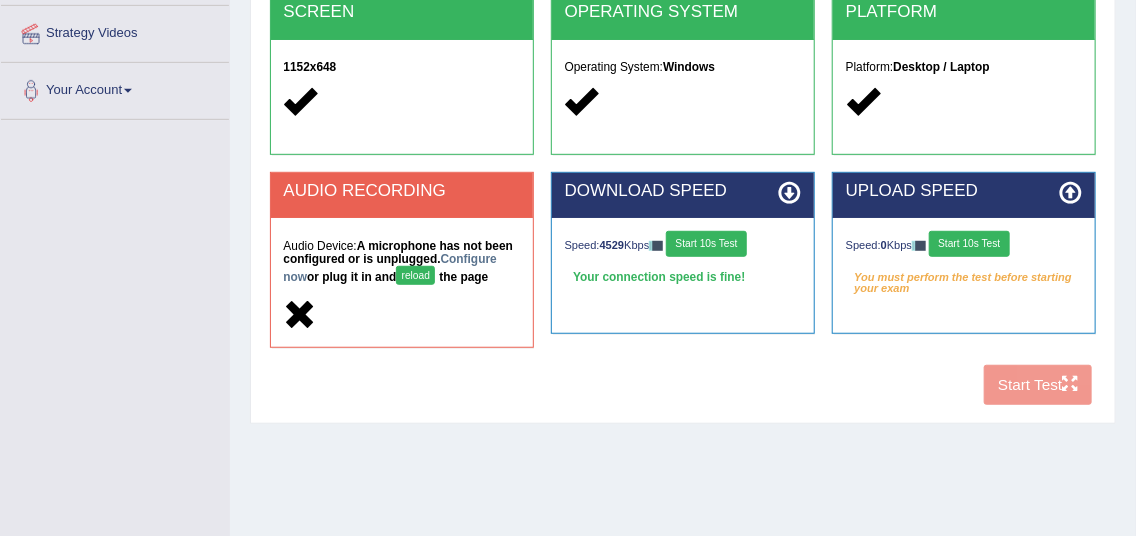 click on "Start 10s Test" at bounding box center [969, 244] 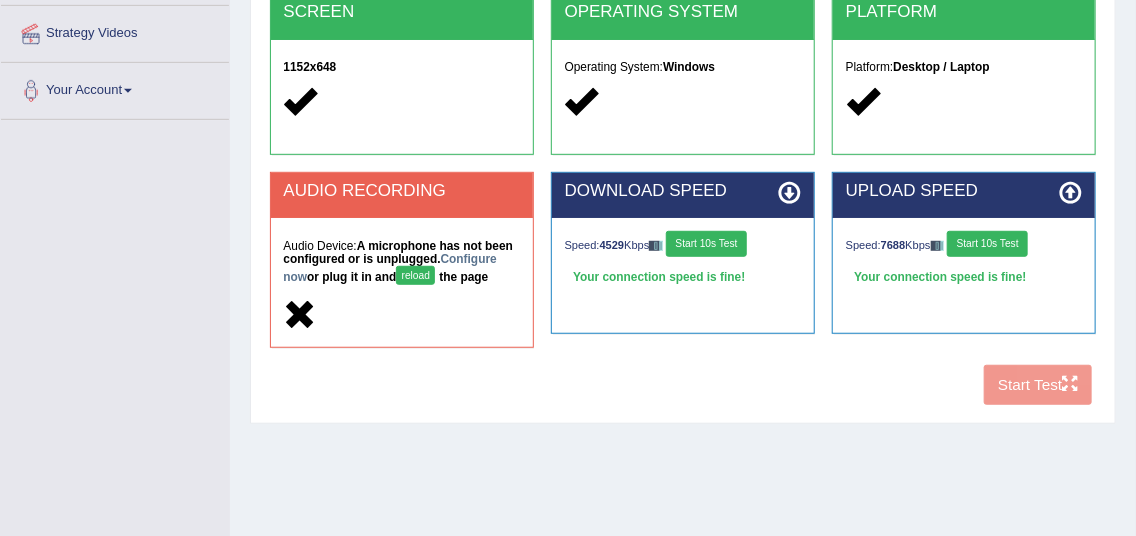 click at bounding box center (1071, 193) 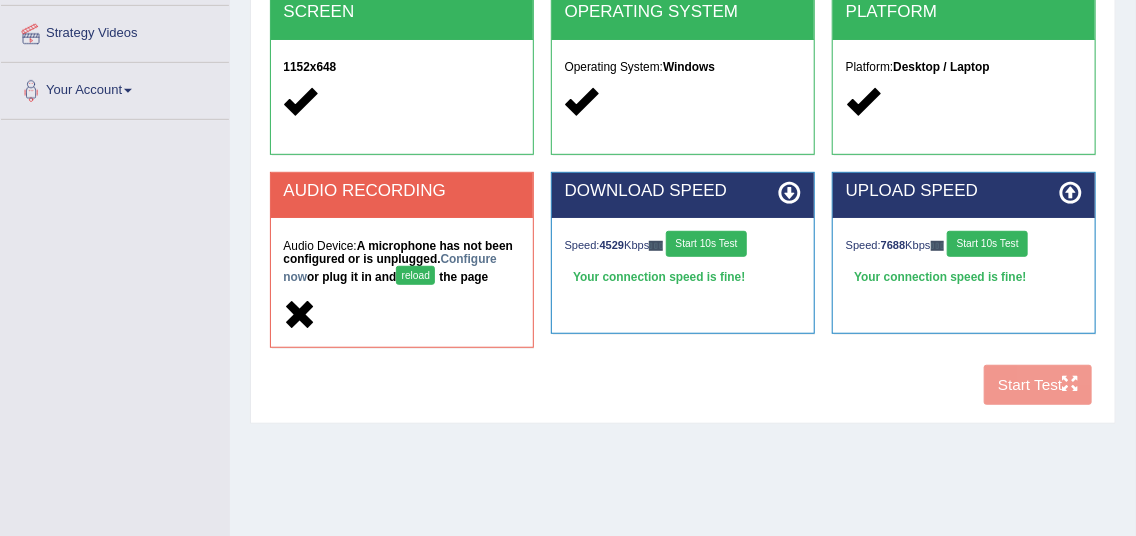 click at bounding box center (1071, 193) 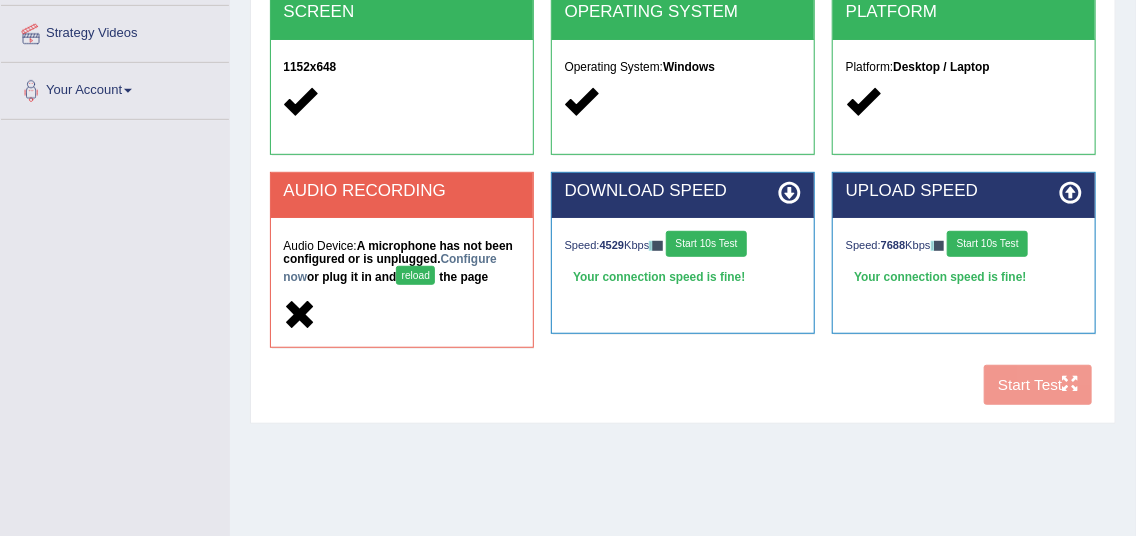 click at bounding box center [789, 193] 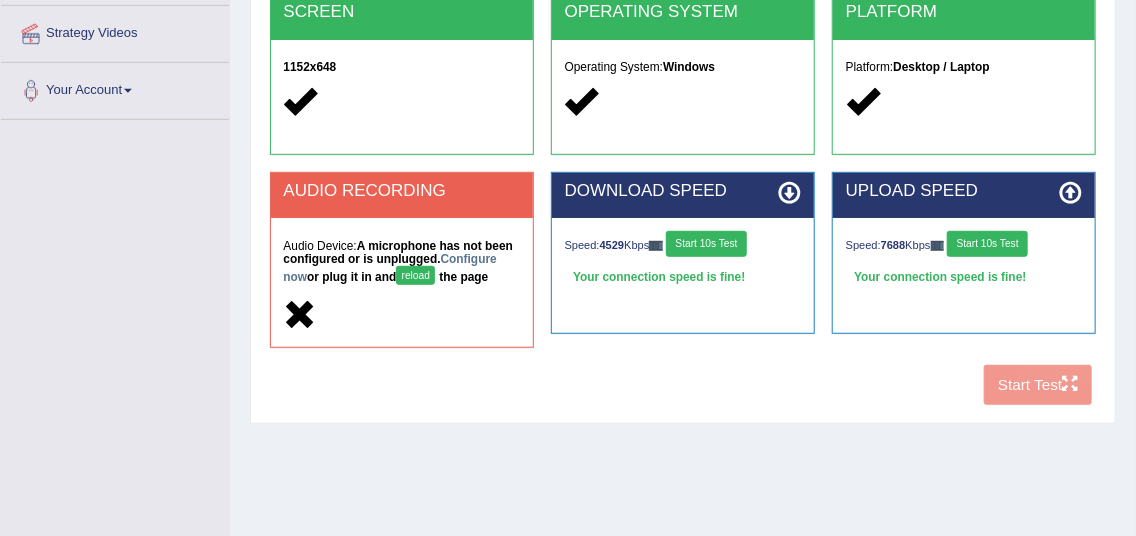 click on "AUDIO RECORDING" at bounding box center (402, 195) 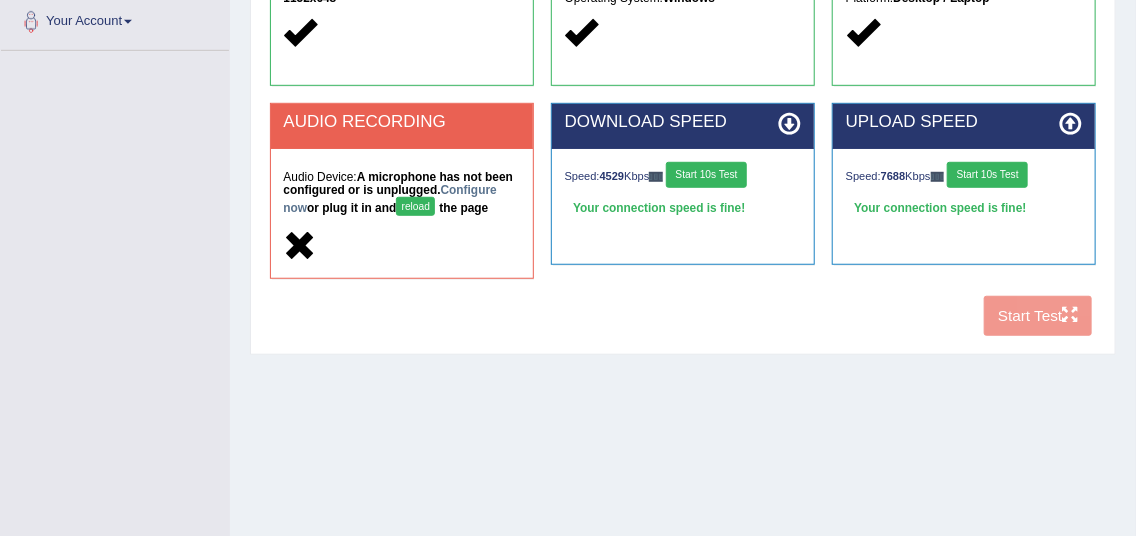 scroll, scrollTop: 514, scrollLeft: 0, axis: vertical 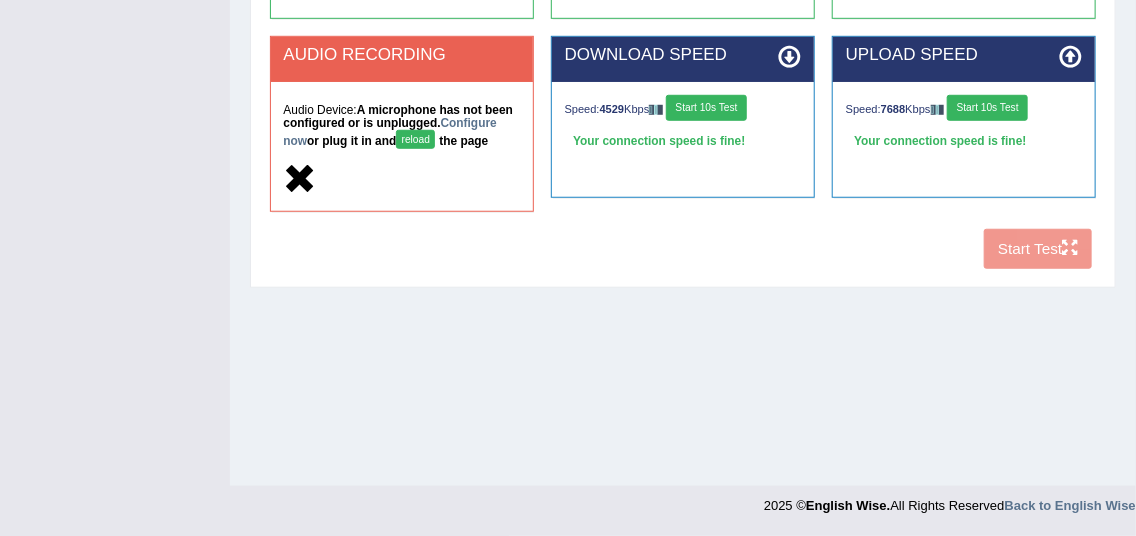 click on "reload" at bounding box center (415, 139) 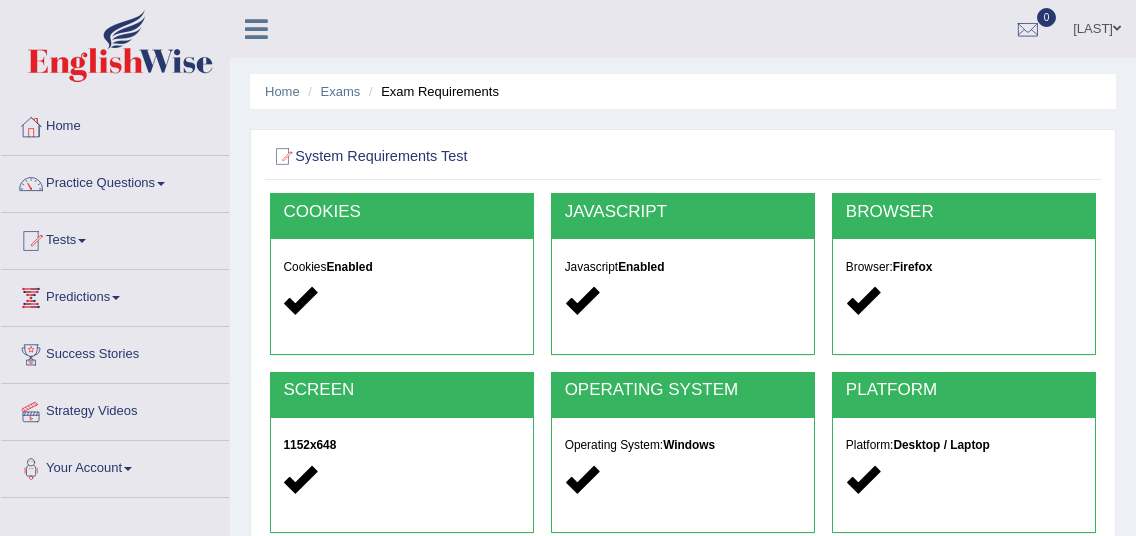 scroll, scrollTop: 514, scrollLeft: 0, axis: vertical 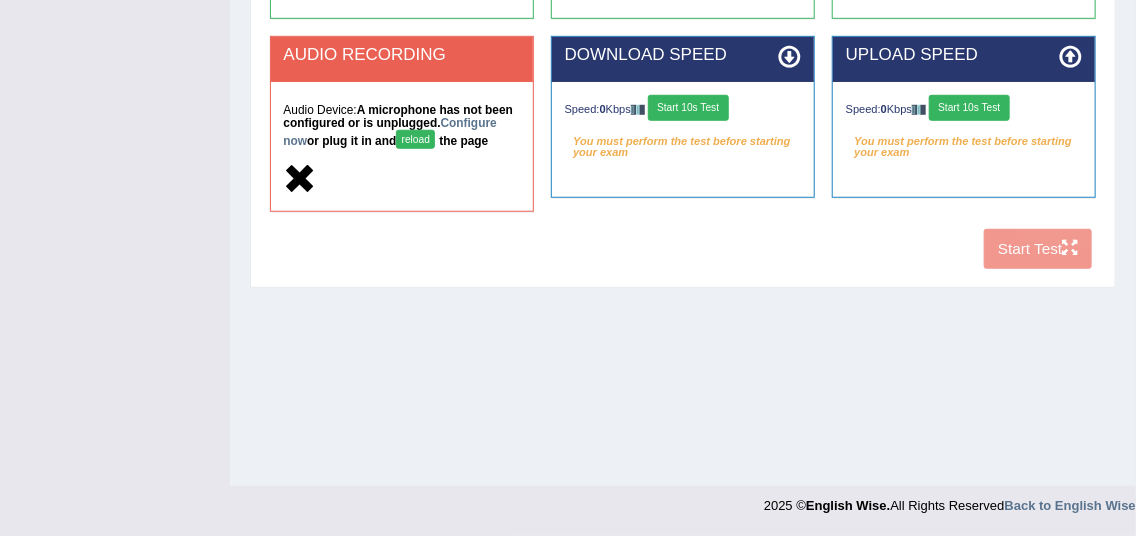 click on "Home
Exams
Exam Requirements
System Requirements Test
COOKIES
Cookies  Enabled
JAVASCRIPT
Javascript  Enabled
BROWSER
Browser:  Firefox
SCREEN
1152x648
OPERATING SYSTEM
Operating System:  Windows
PLATFORM
Platform:  Desktop / Laptop
AUDIO RECORDING
Audio Device:  A microphone has not been configured or is unplugged.  Configure now  or plug it in and  reload  the page
DOWNLOAD SPEED
Speed:  0  Kbps    Start 10s Test
You must perform the test before starting your exam
Select Audio Quality" at bounding box center (683, -14) 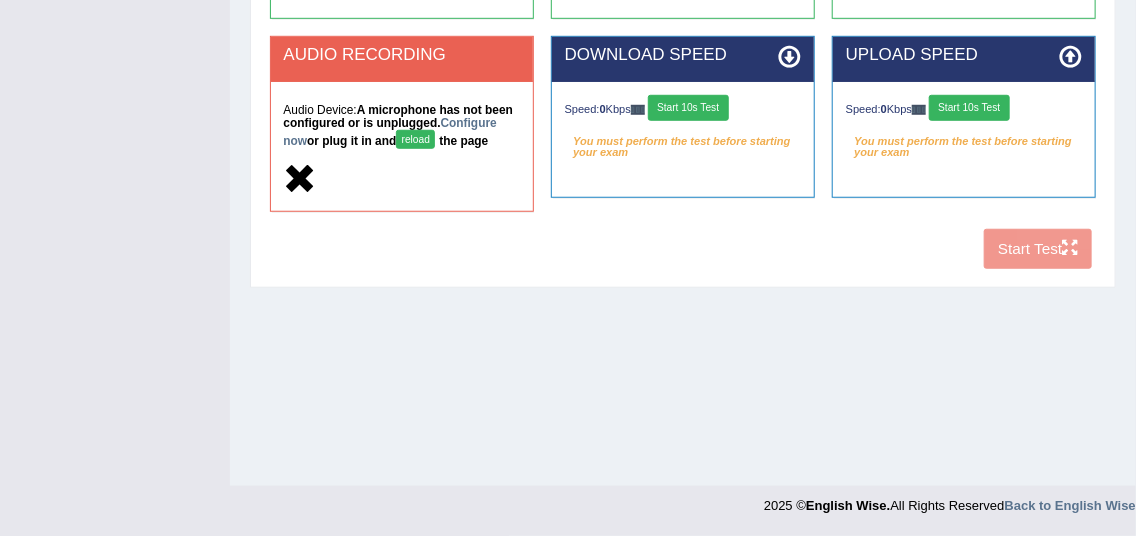 click on "reload" at bounding box center (415, 139) 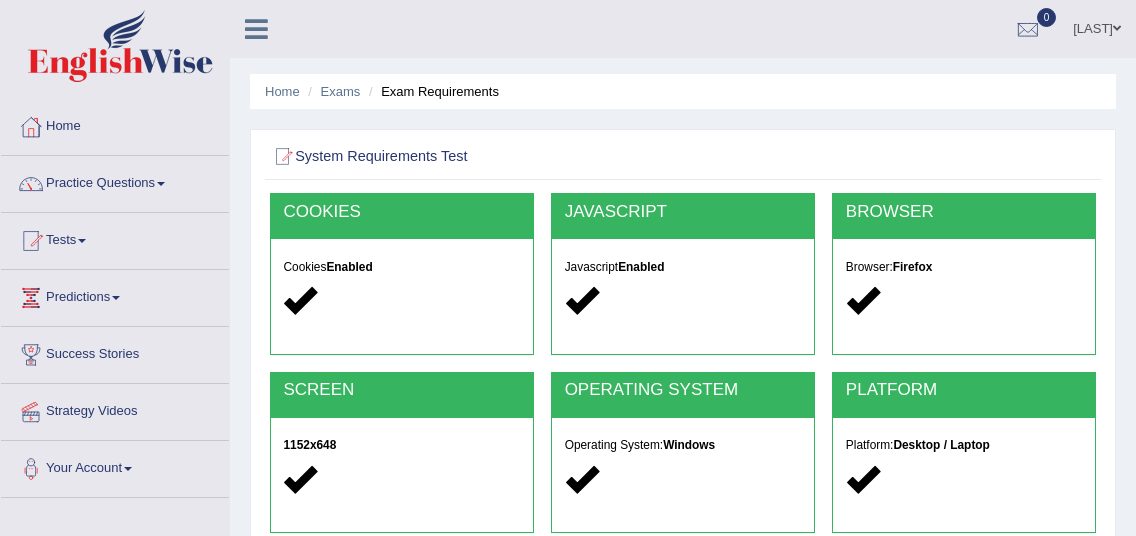 scroll, scrollTop: 514, scrollLeft: 0, axis: vertical 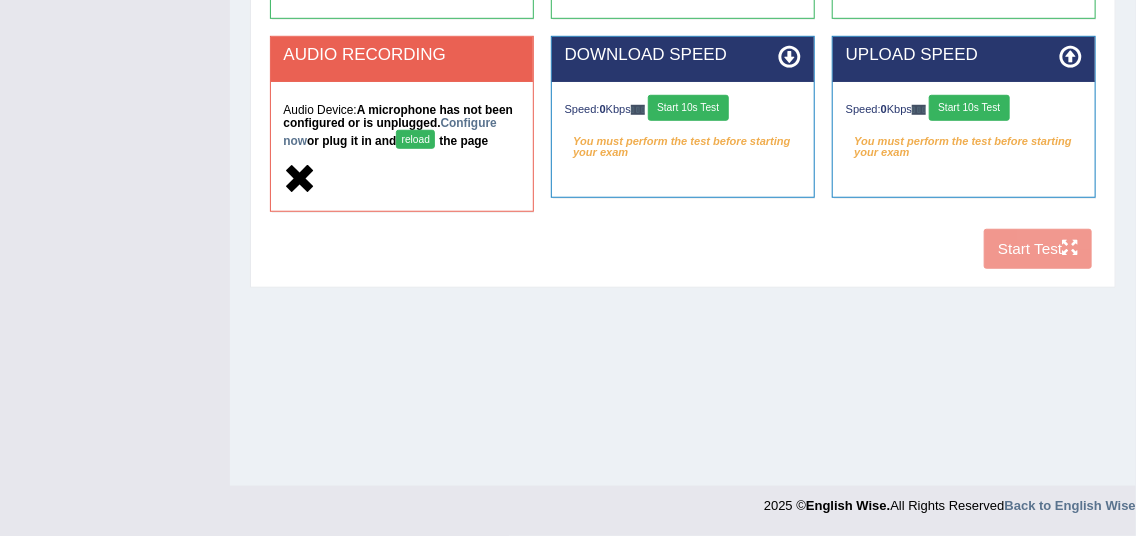 click at bounding box center [299, 178] 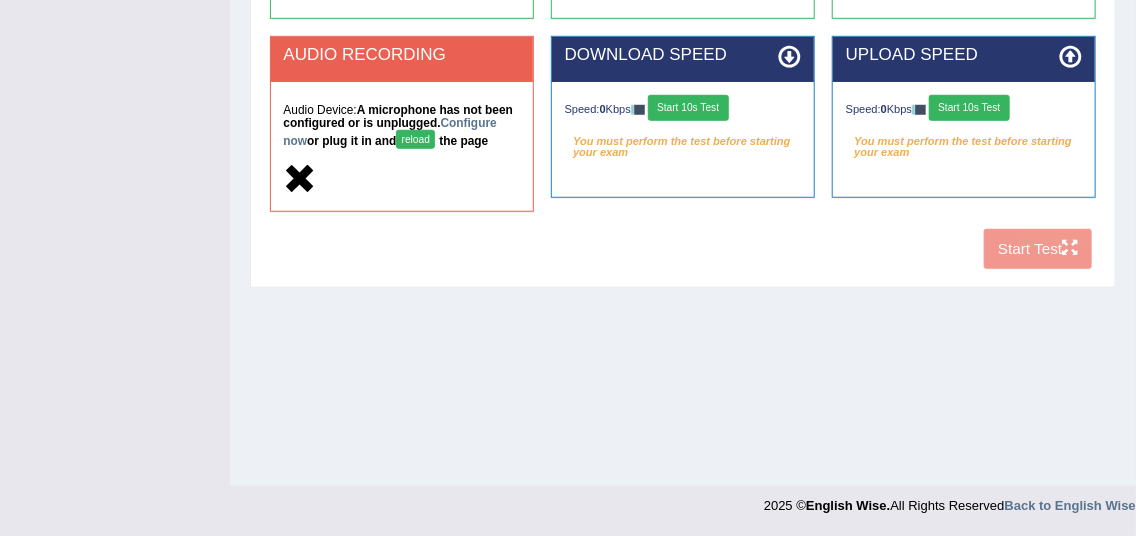 click on "COOKIES
Cookies  Enabled
JAVASCRIPT
Javascript  Enabled
BROWSER
Browser:  Firefox
SCREEN
1152x648
OPERATING SYSTEM
Operating System:  Windows
PLATFORM
Platform:  Desktop / Laptop
AUDIO RECORDING
Audio Device:  A microphone has not been configured or is unplugged.  Configure now  or plug it in and  reload  the page
DOWNLOAD SPEED
Speed:  0  Kbps    Start 10s Test
You must perform the test before starting your exam
Select Audio Quality
UPLOAD SPEED
Speed:  0  Kbps    Start 10s Test" at bounding box center [682, -22] 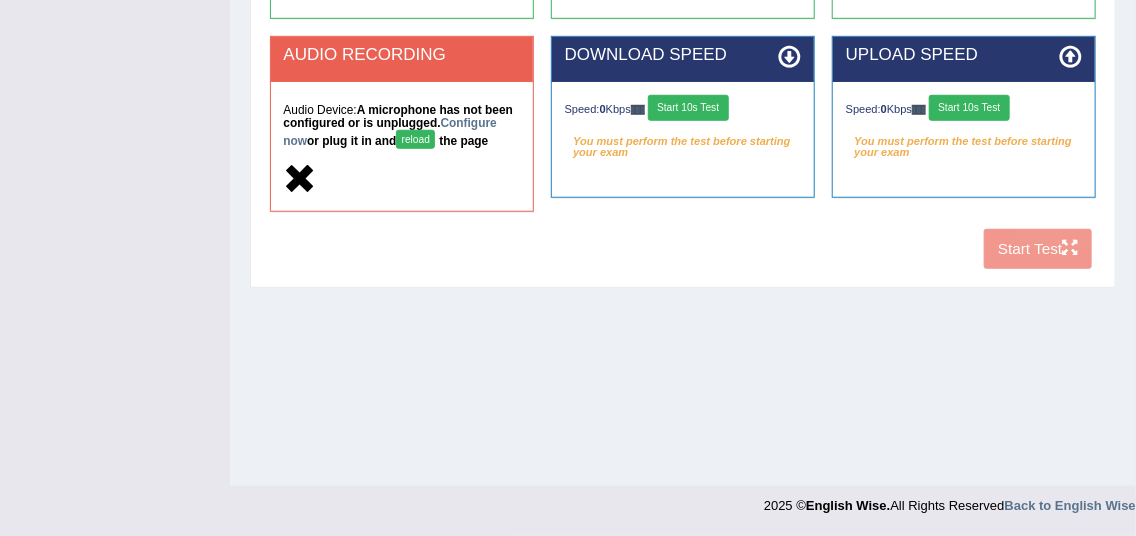 click on "AUDIO RECORDING" at bounding box center [401, 55] 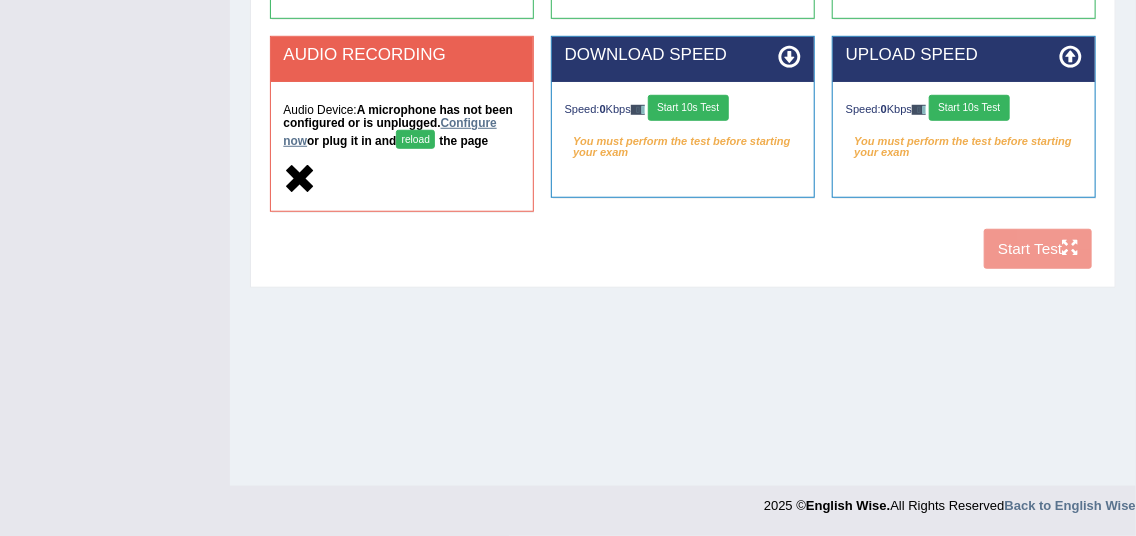 click on "Configure now" at bounding box center (389, 132) 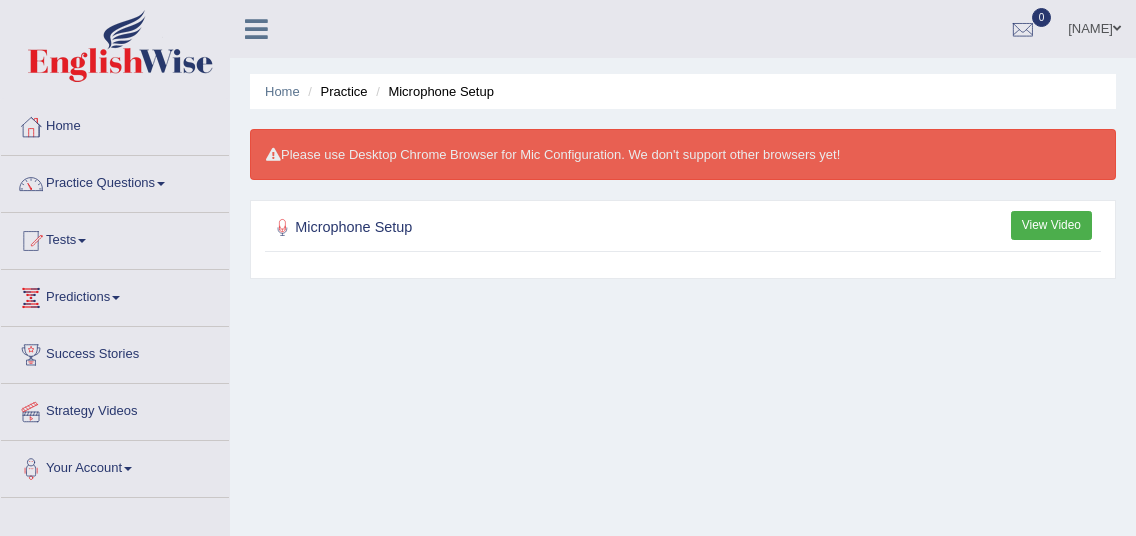 scroll, scrollTop: 0, scrollLeft: 0, axis: both 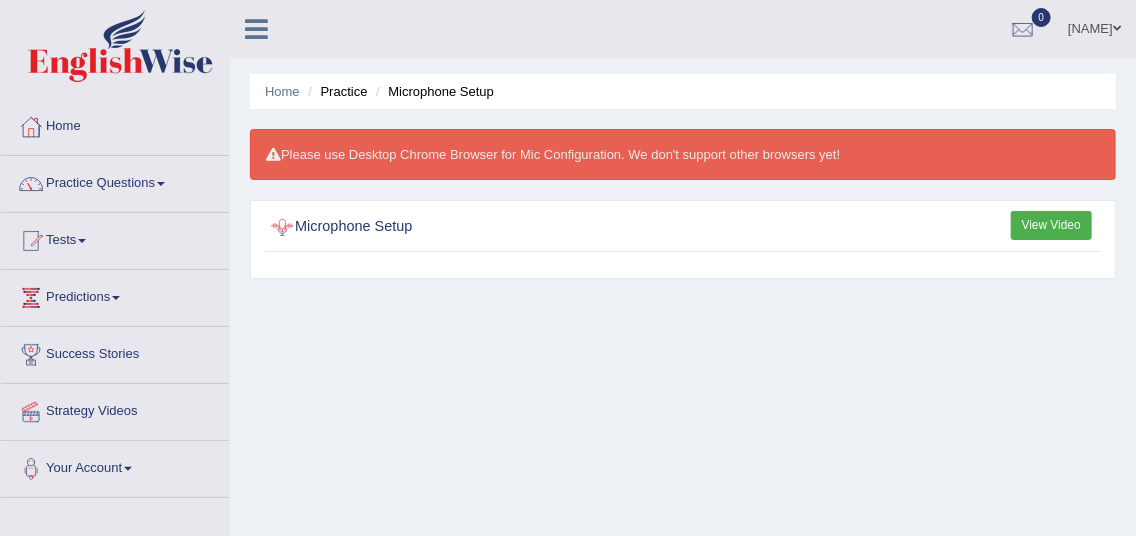click at bounding box center [283, 228] 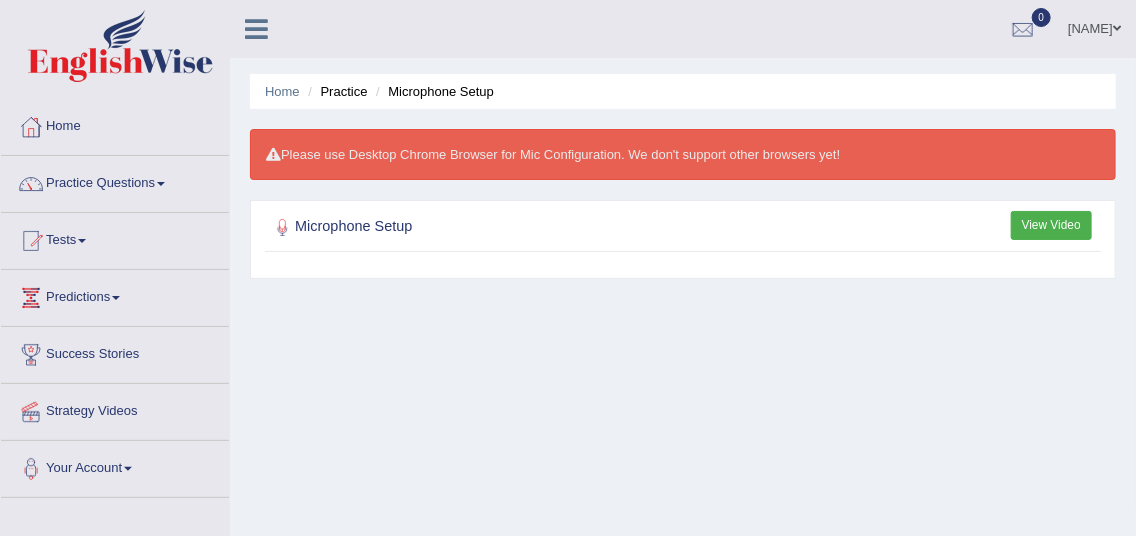 click on "View Video" at bounding box center [1051, 225] 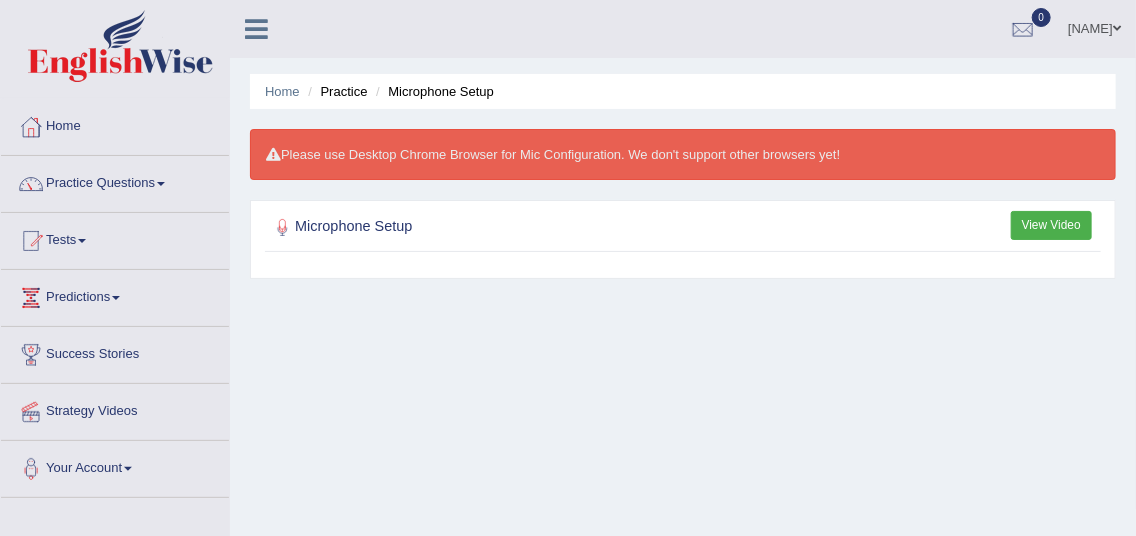 click on "View Video" at bounding box center (1051, 225) 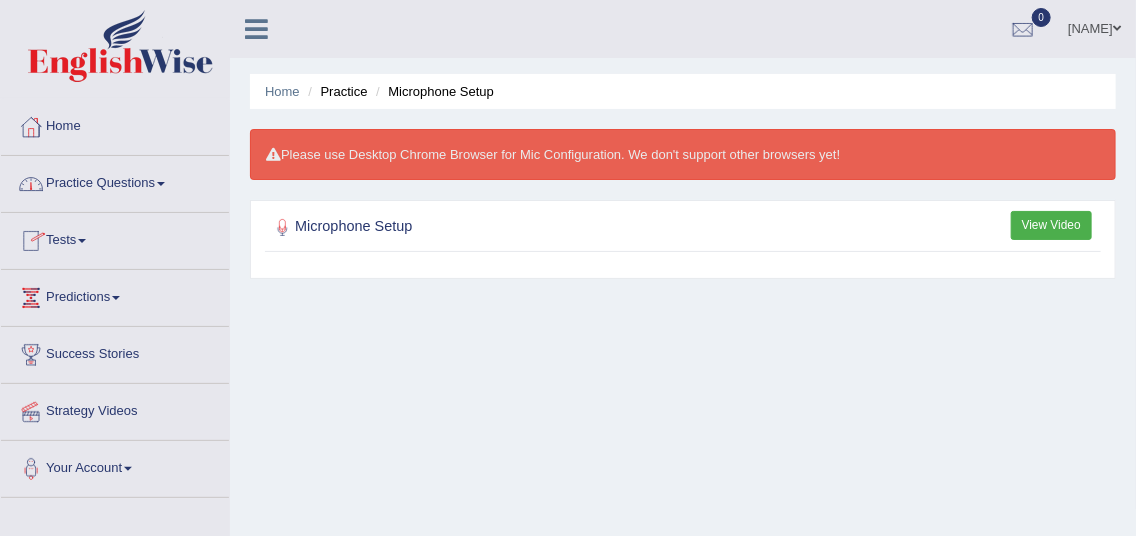 click on "Home" at bounding box center (115, 124) 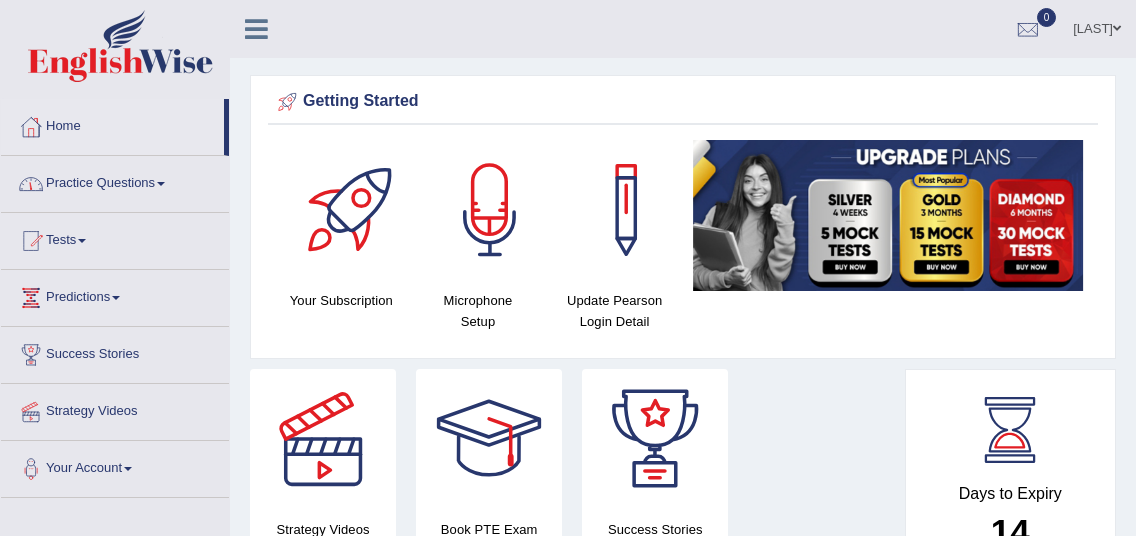 scroll, scrollTop: 0, scrollLeft: 0, axis: both 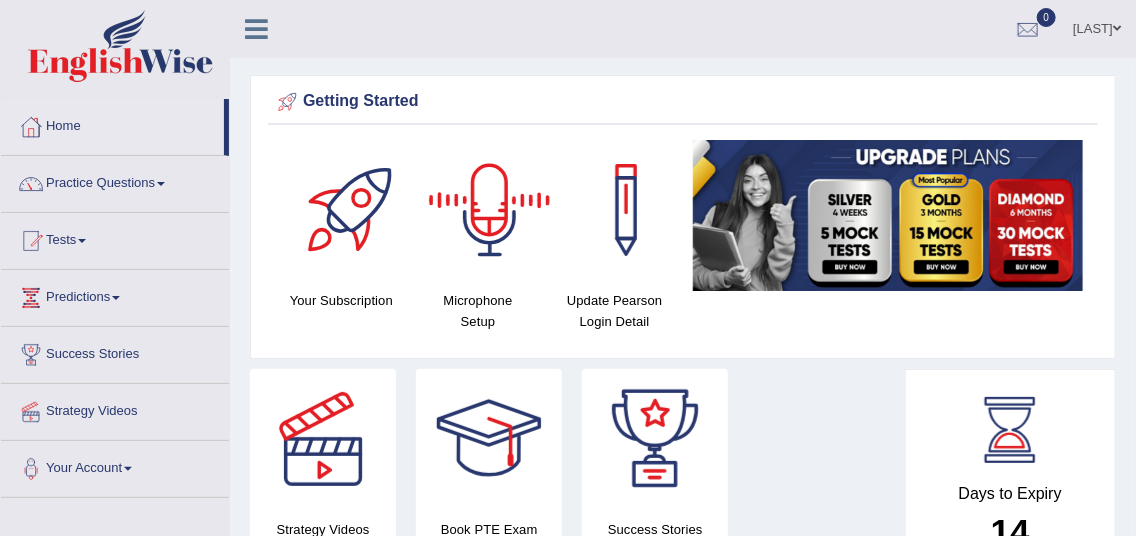 click at bounding box center (490, 210) 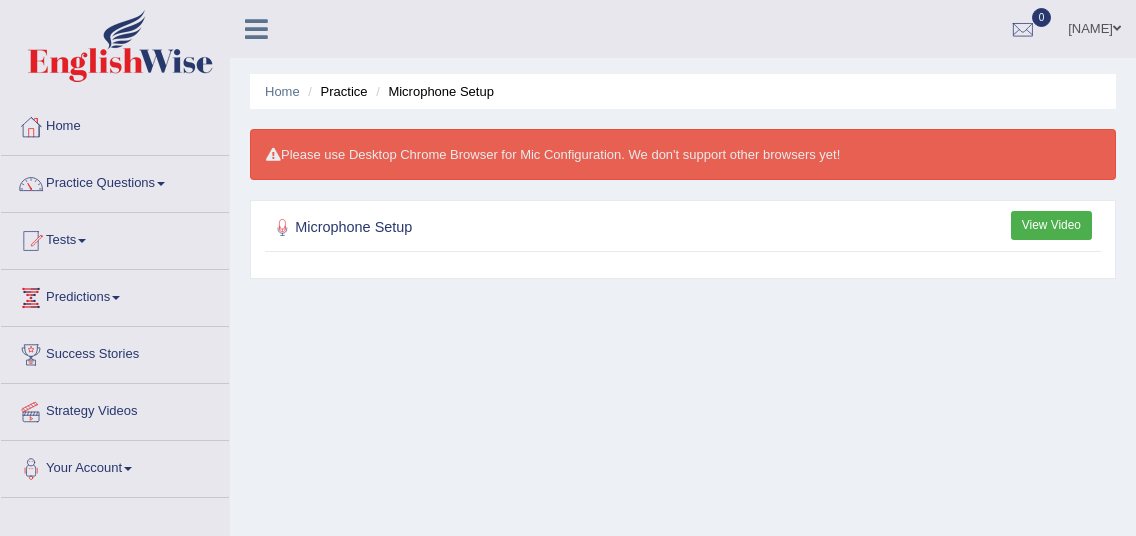 scroll, scrollTop: 0, scrollLeft: 0, axis: both 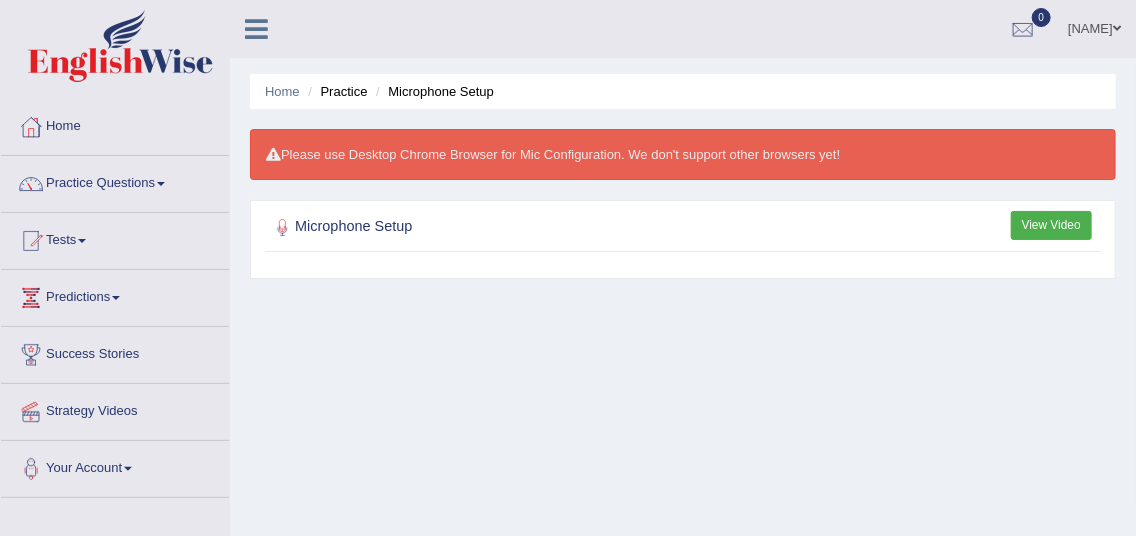 click on "View Video" at bounding box center [1051, 225] 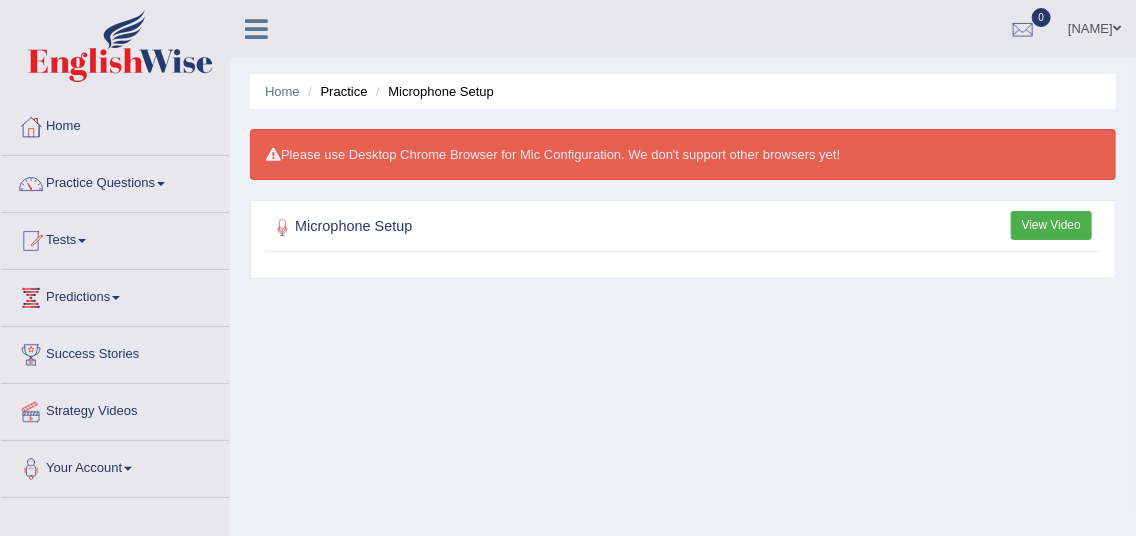click on "View Video" at bounding box center (1051, 225) 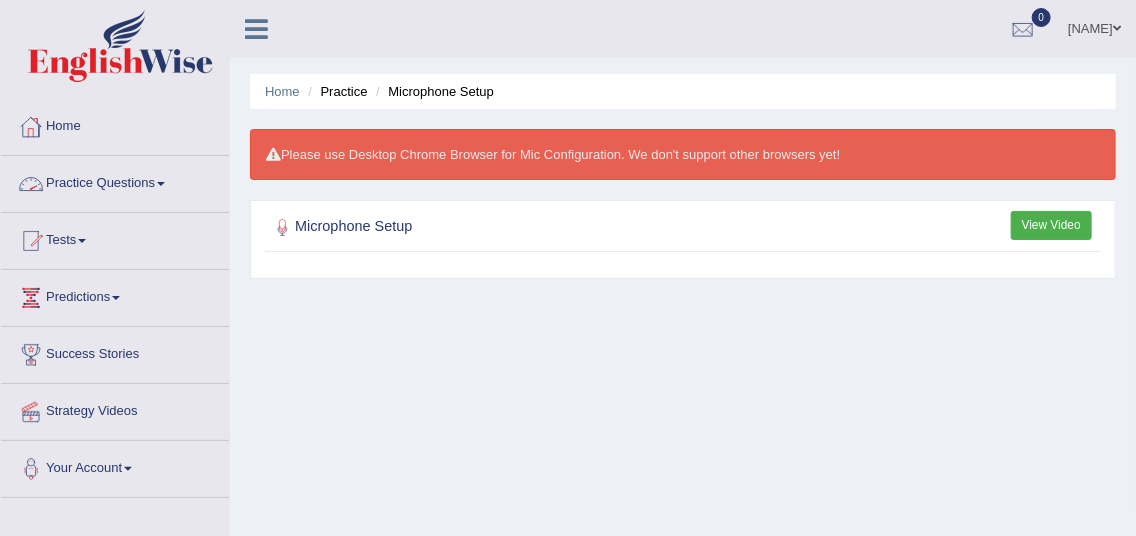 click on "Home" at bounding box center [115, 124] 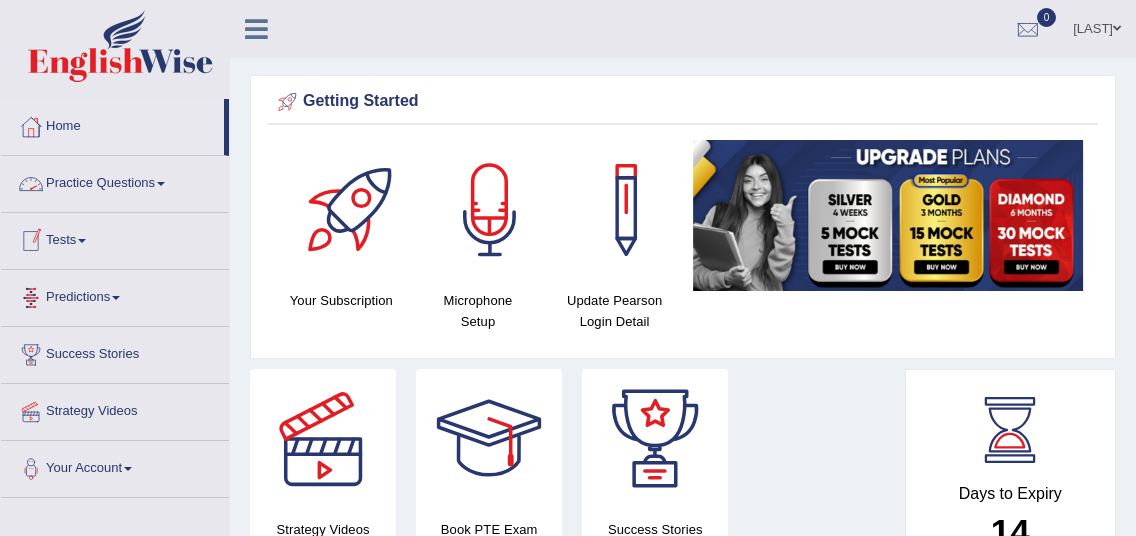 scroll, scrollTop: 0, scrollLeft: 0, axis: both 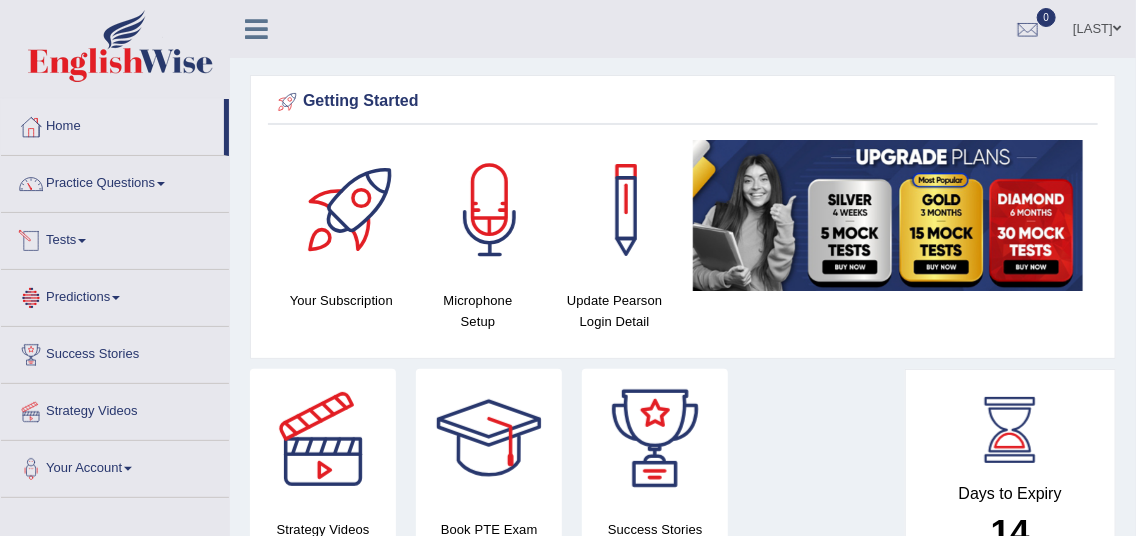 click on "Tests" at bounding box center (115, 238) 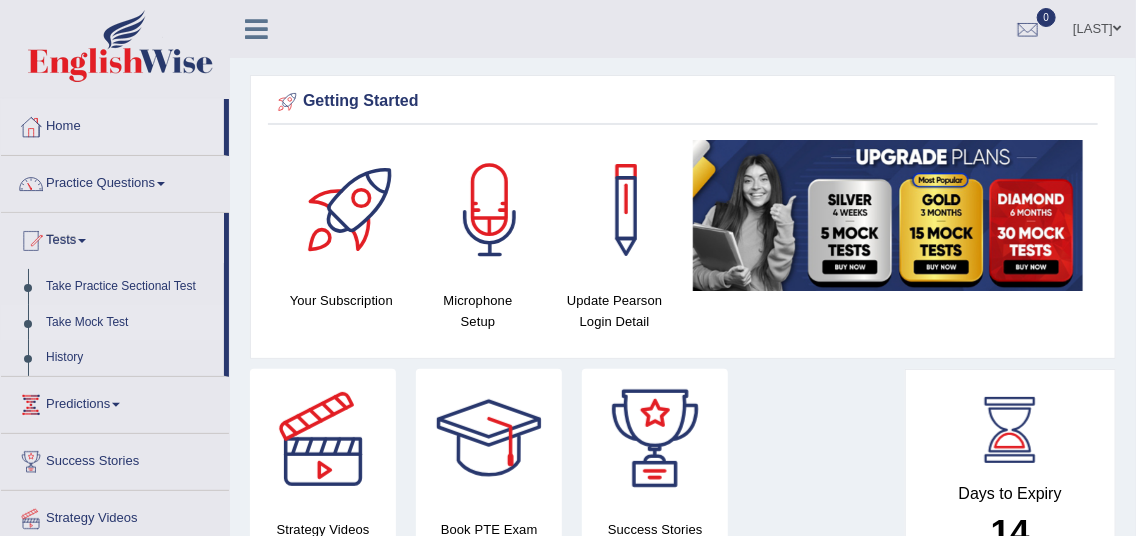 click on "Take Mock Test" at bounding box center [130, 323] 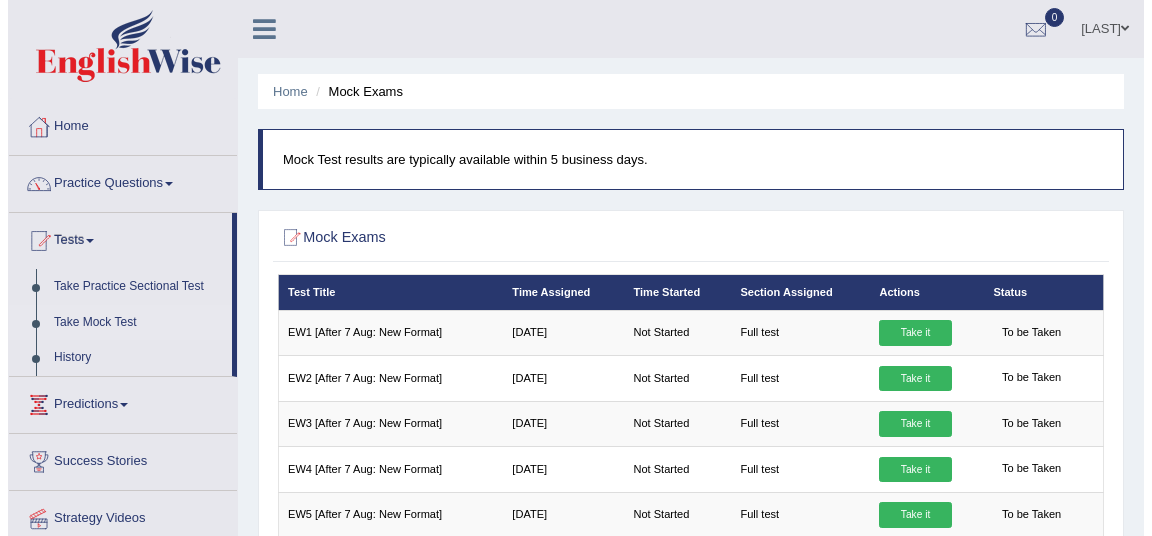scroll, scrollTop: 0, scrollLeft: 0, axis: both 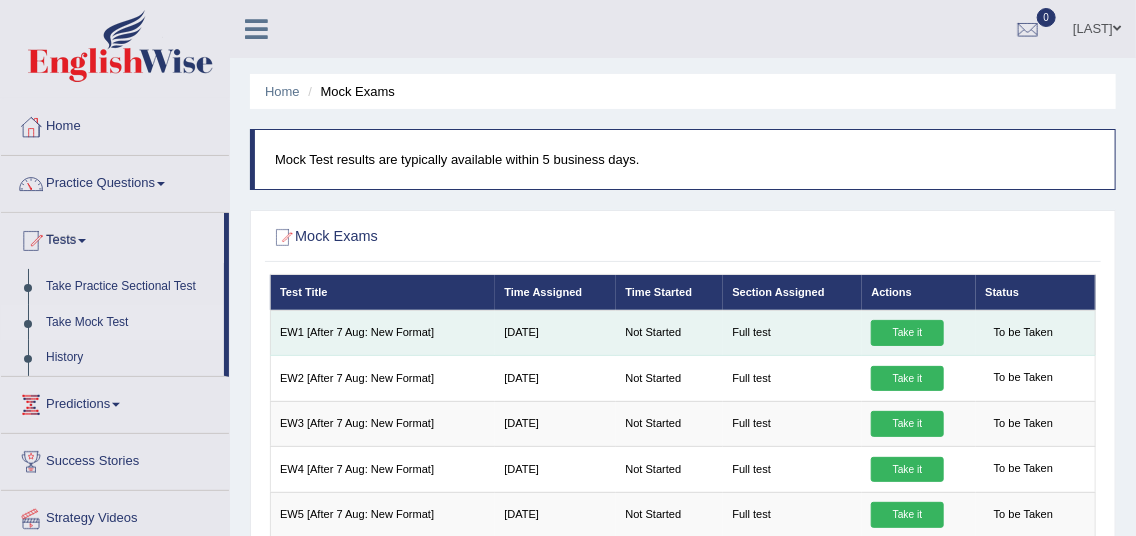 click on "Take it" at bounding box center [907, 333] 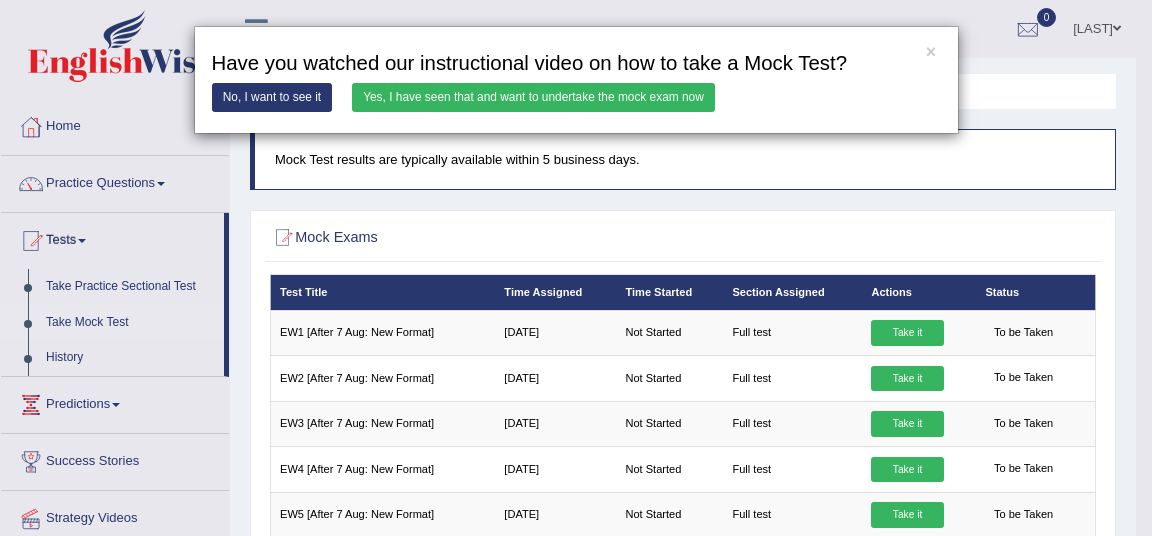 click on "Yes, I have seen that and want to undertake the mock exam now" at bounding box center [533, 97] 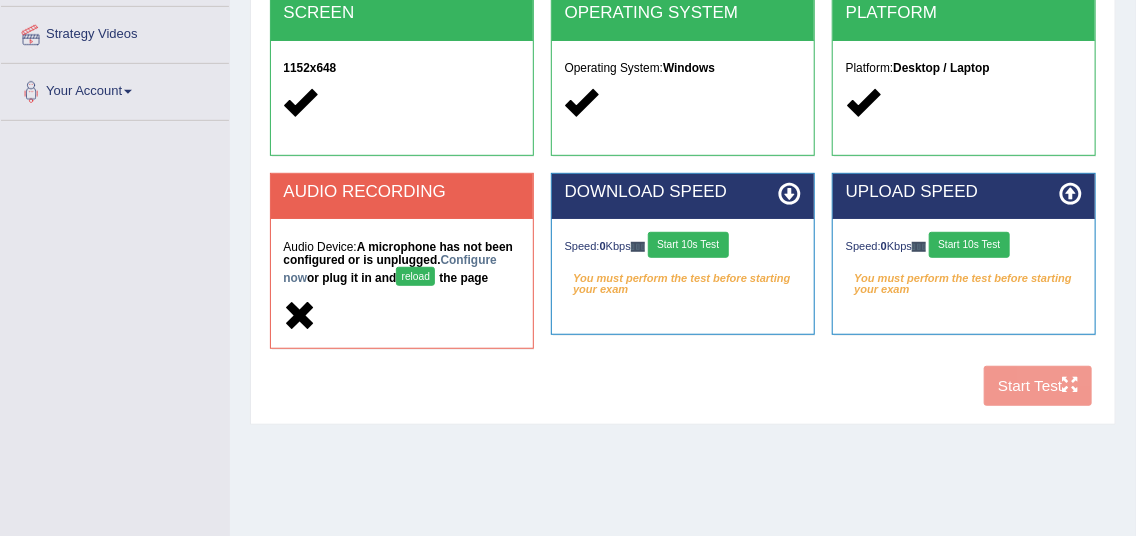 scroll, scrollTop: 378, scrollLeft: 0, axis: vertical 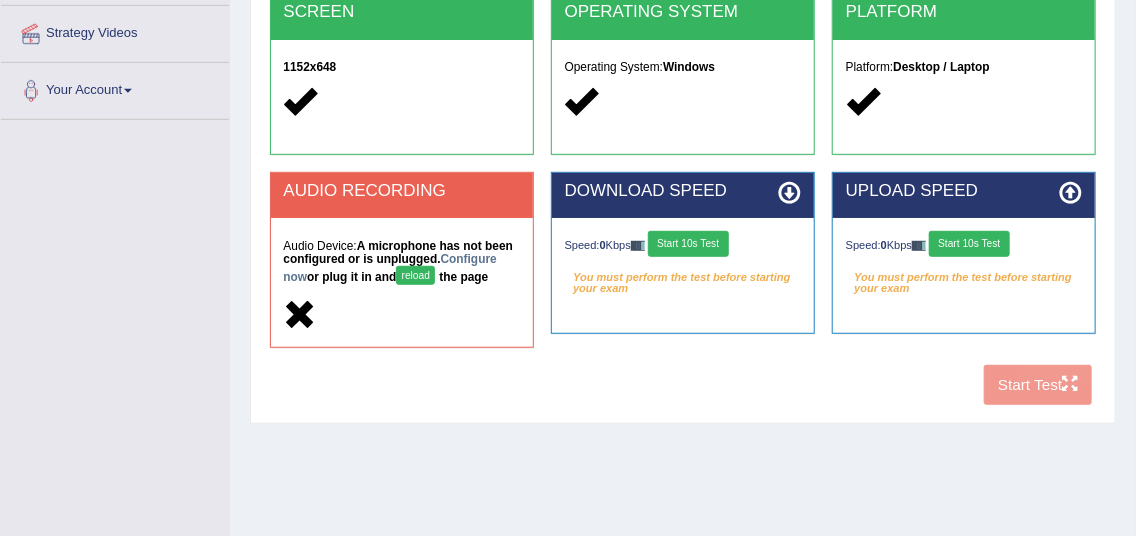 click on "reload" at bounding box center (415, 275) 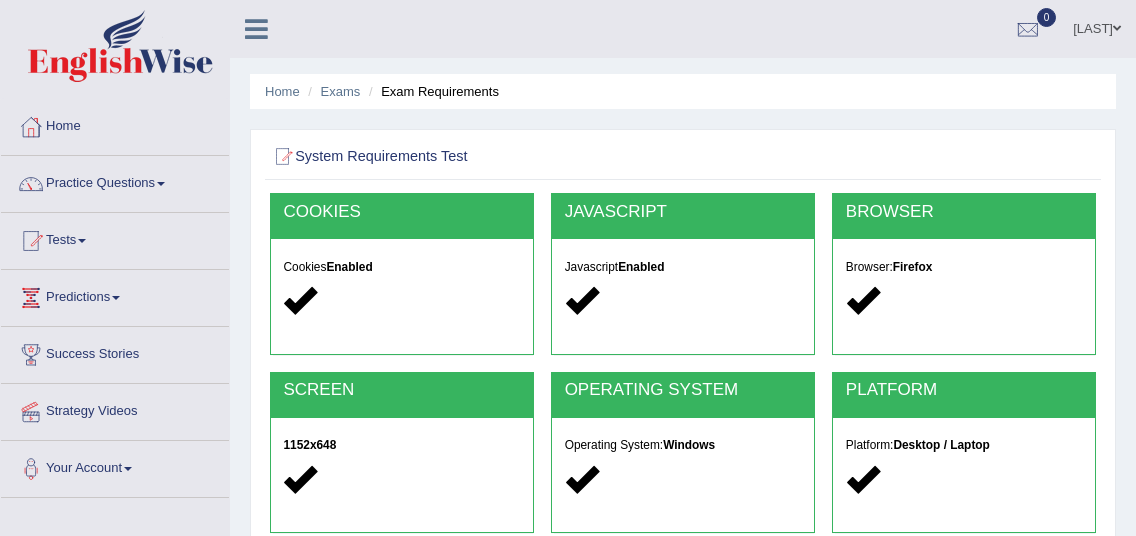 scroll, scrollTop: 378, scrollLeft: 0, axis: vertical 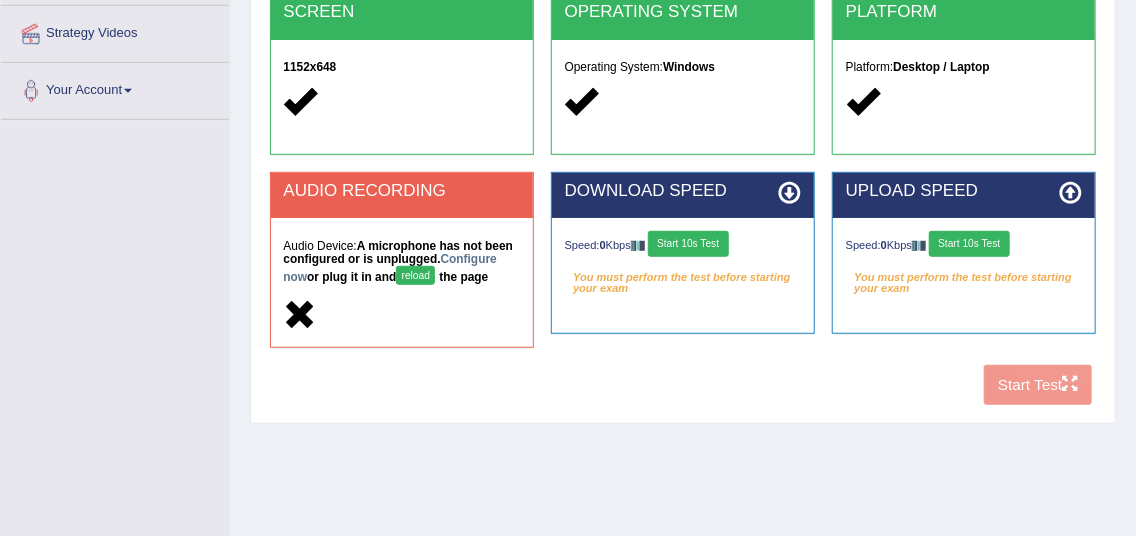 click on "reload" at bounding box center (415, 275) 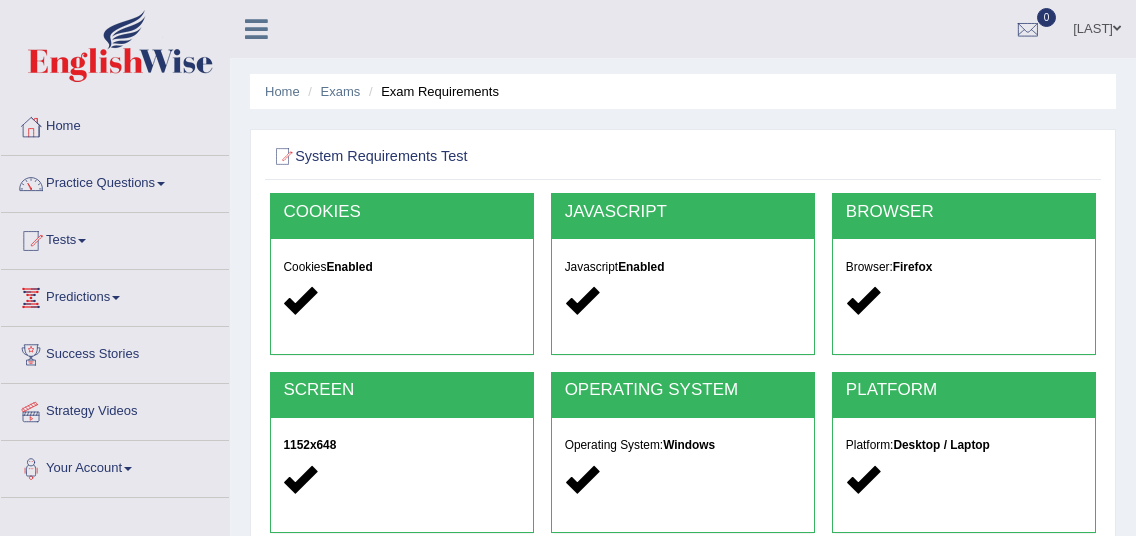scroll, scrollTop: 378, scrollLeft: 0, axis: vertical 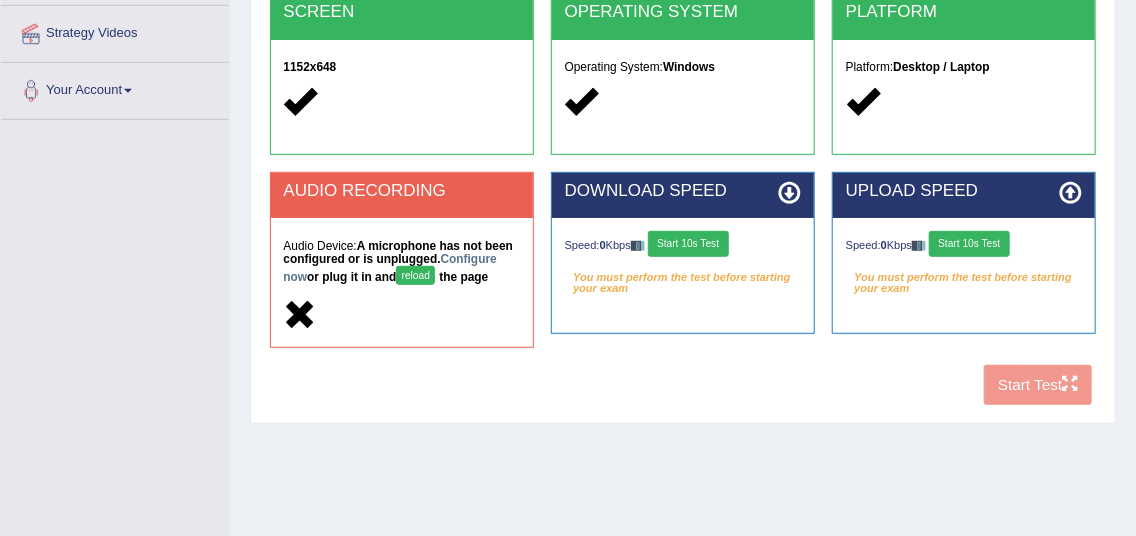 click on "Configure now" at bounding box center [389, 268] 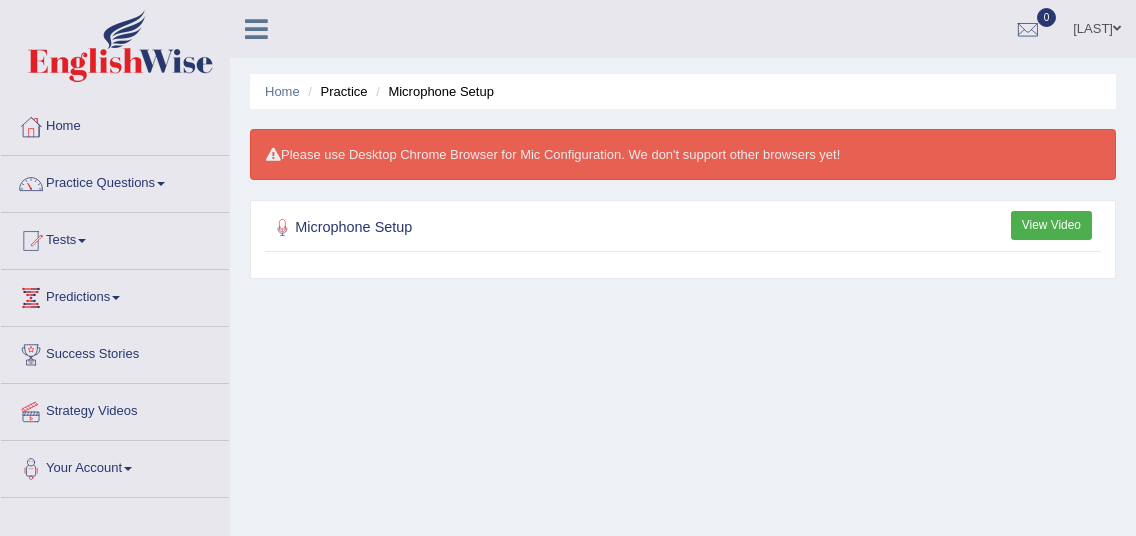 scroll, scrollTop: 0, scrollLeft: 0, axis: both 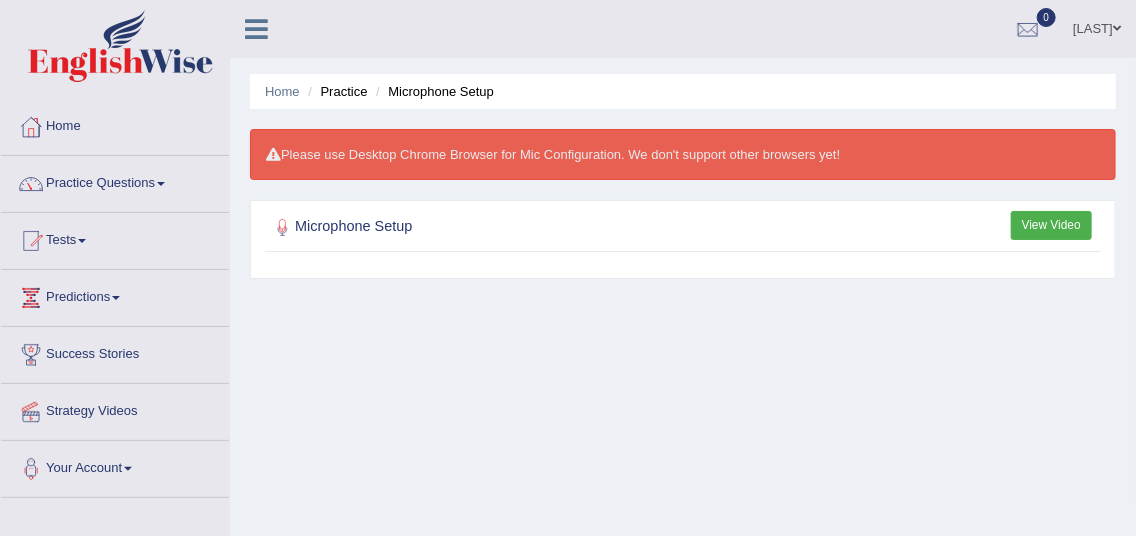 click on "View Video" at bounding box center [1051, 225] 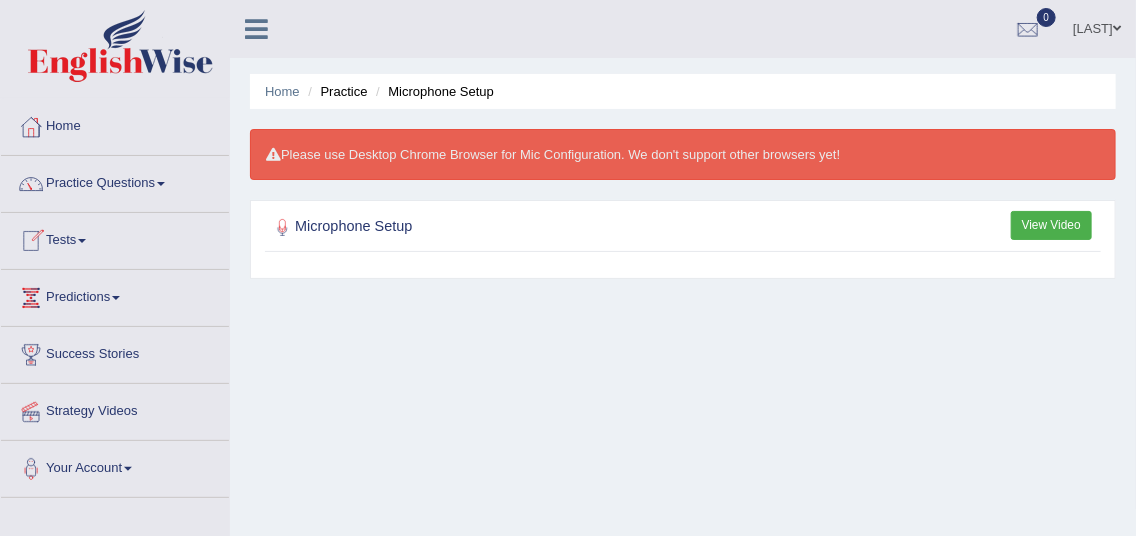 click on "Tests" at bounding box center [115, 238] 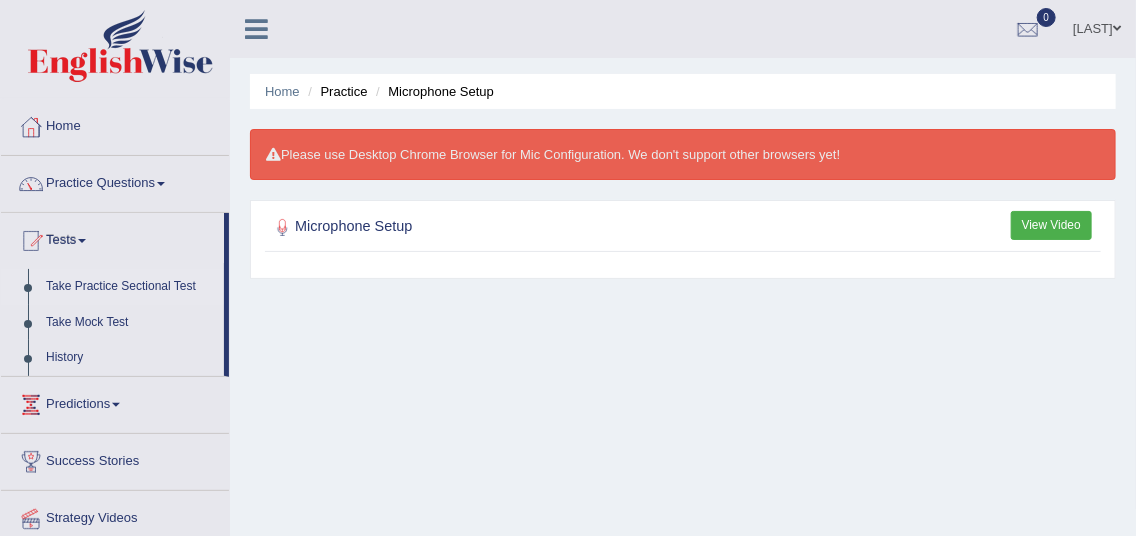 click on "Take Practice Sectional Test" at bounding box center [130, 287] 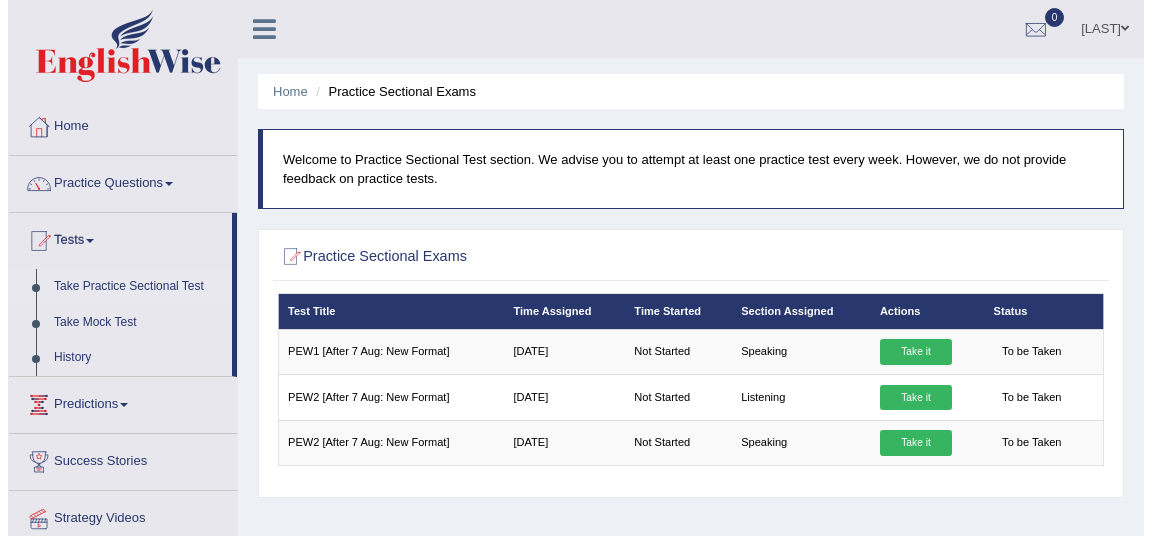 scroll, scrollTop: 0, scrollLeft: 0, axis: both 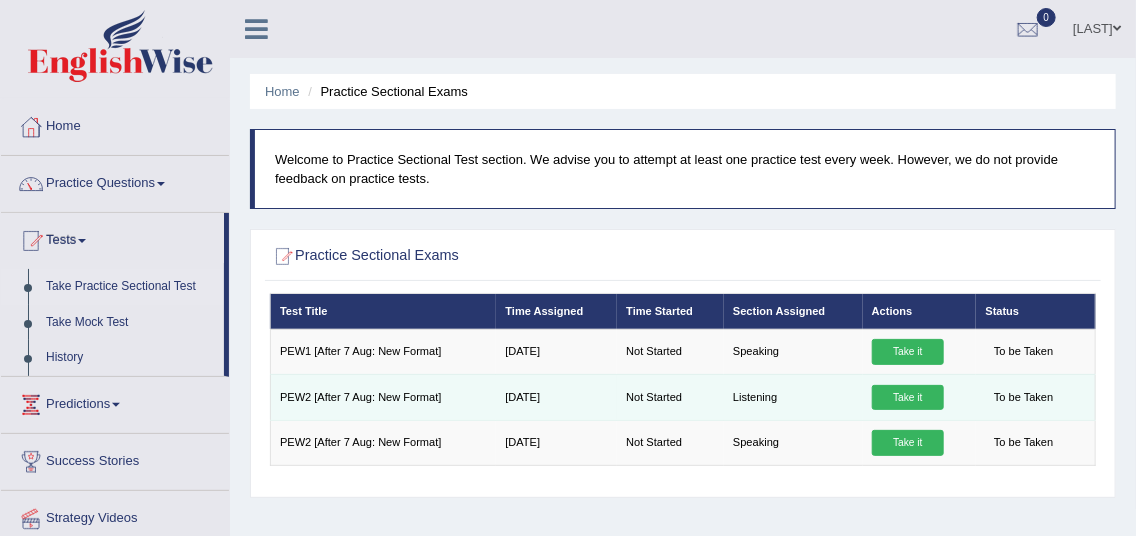 click on "Take it" at bounding box center [908, 398] 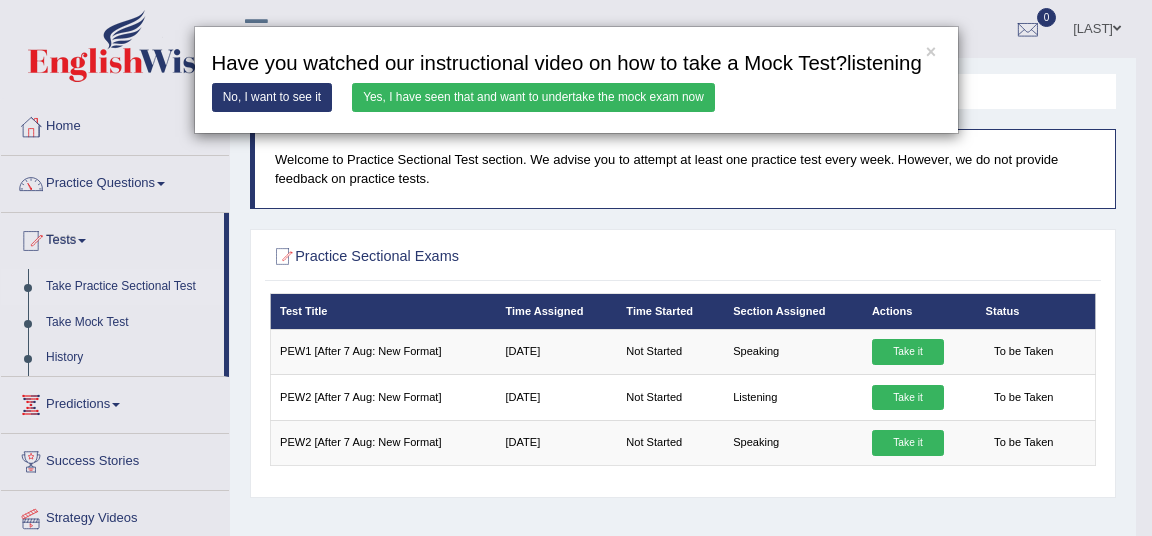 click on "Yes, I have seen that and want to undertake the mock exam now" at bounding box center (533, 97) 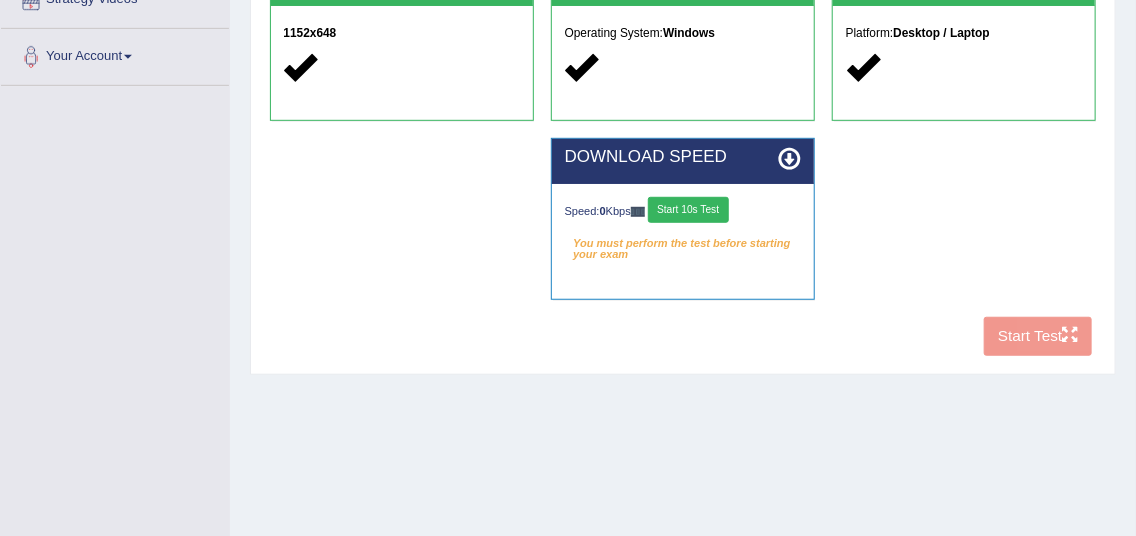 scroll, scrollTop: 432, scrollLeft: 0, axis: vertical 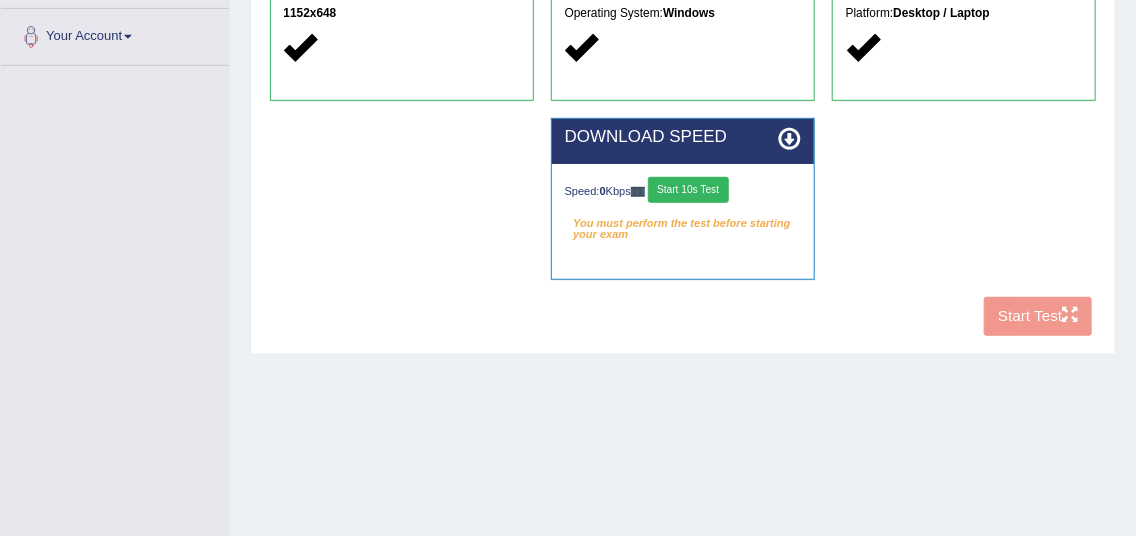 click on "Start 10s Test" at bounding box center (688, 190) 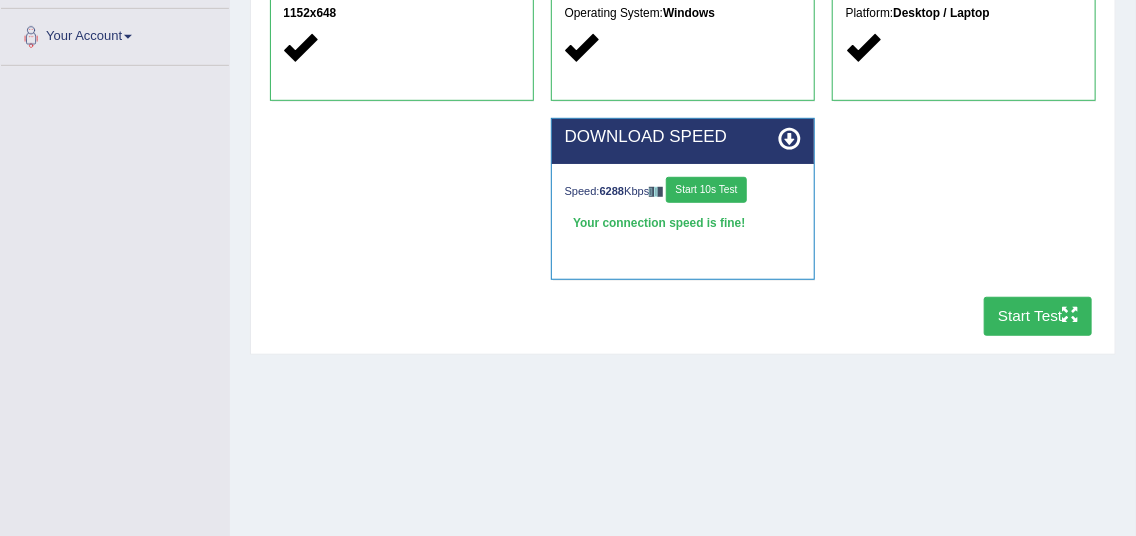 click on "Start Test" at bounding box center (1038, 316) 